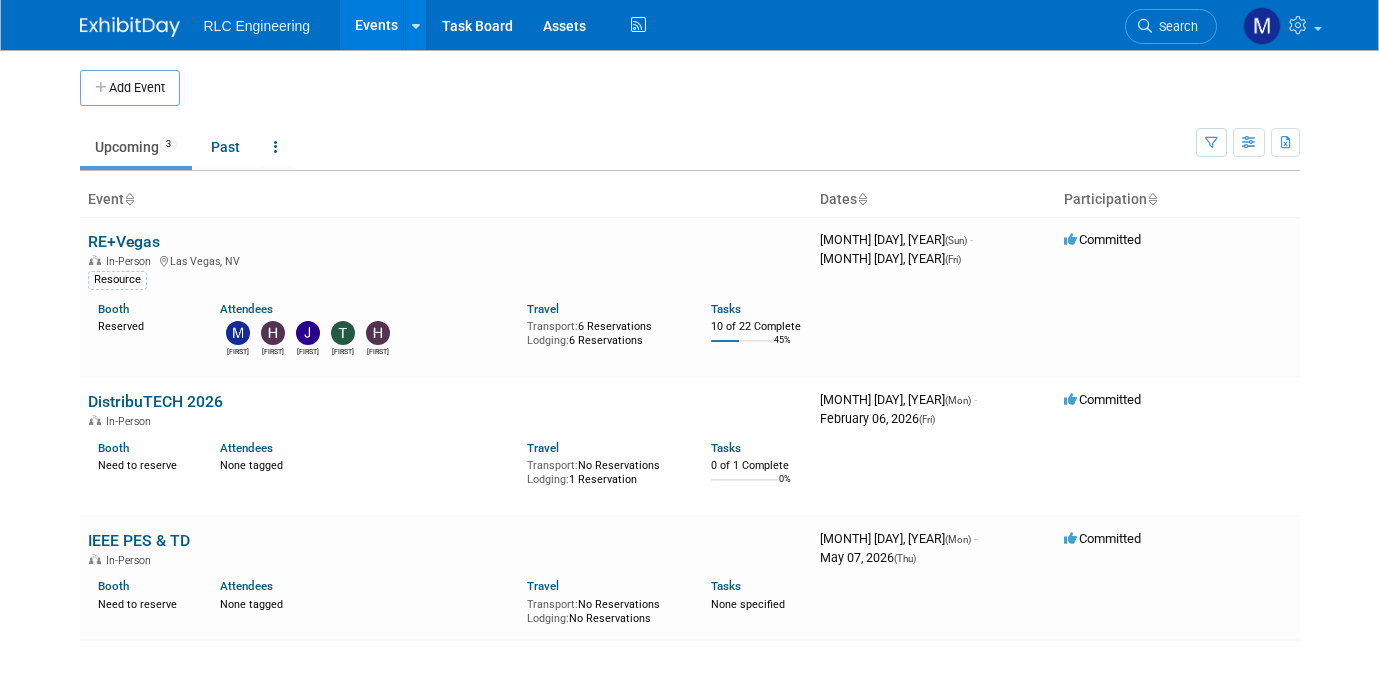 scroll, scrollTop: 0, scrollLeft: 0, axis: both 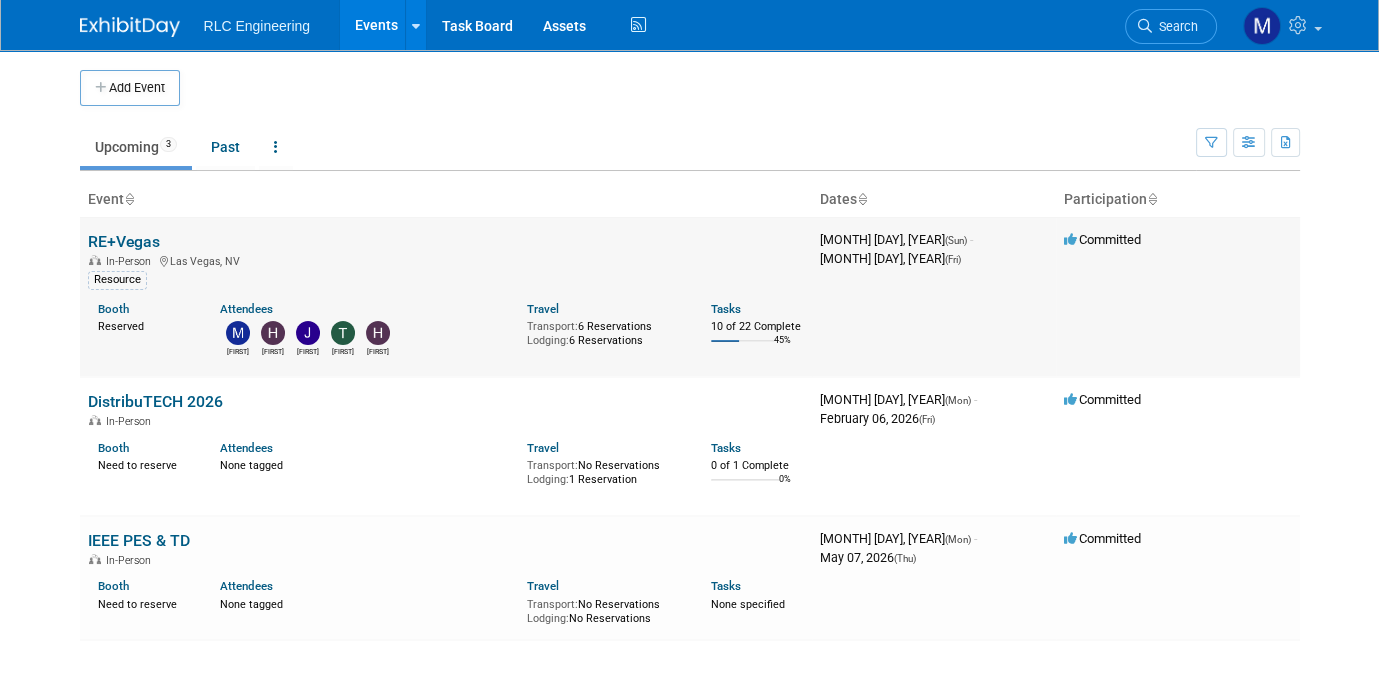 click on "In-Person
[CITY], [STATE]" at bounding box center (446, 260) 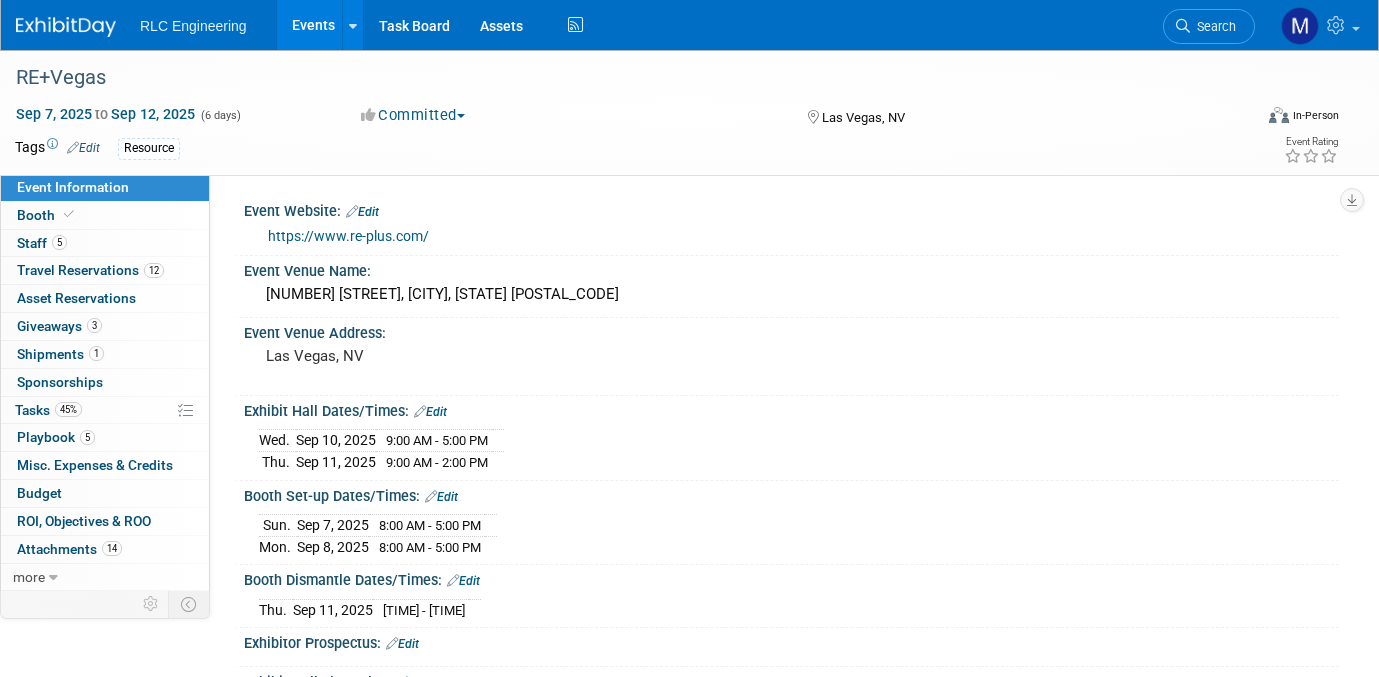 scroll, scrollTop: 0, scrollLeft: 0, axis: both 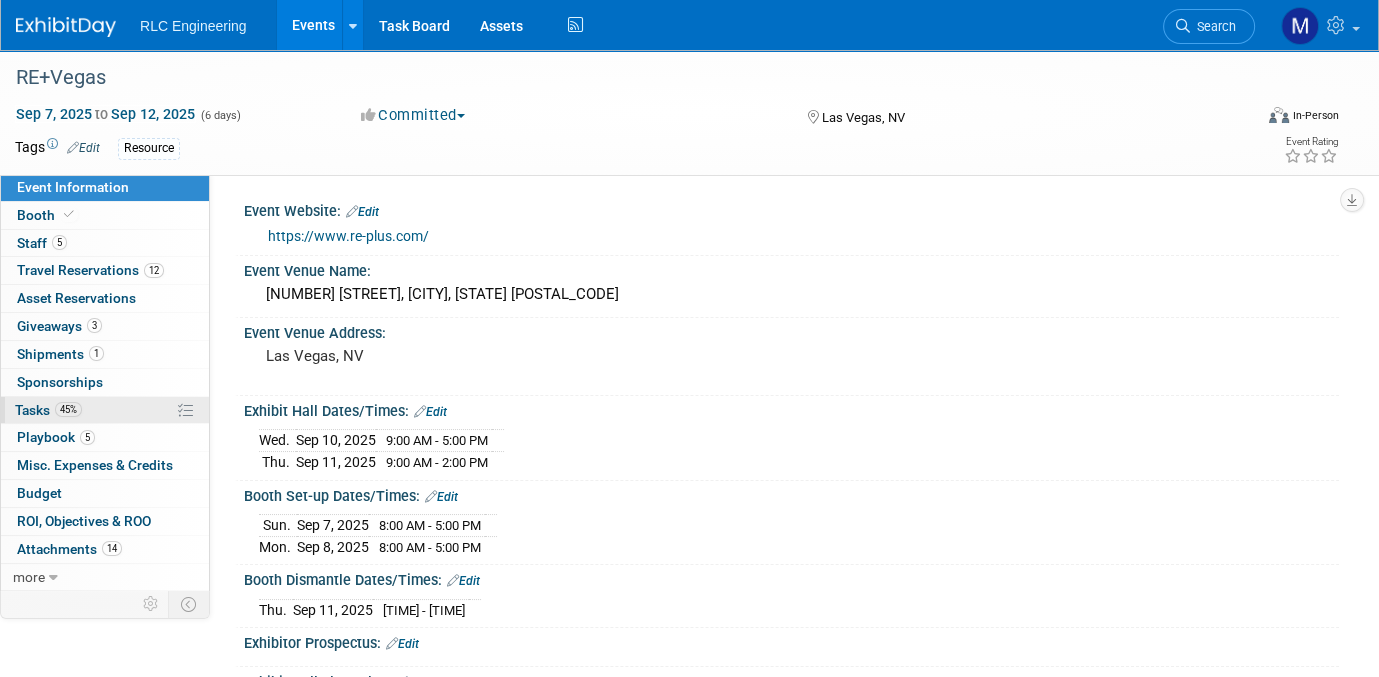 click on "45%
Tasks 45%" at bounding box center [105, 410] 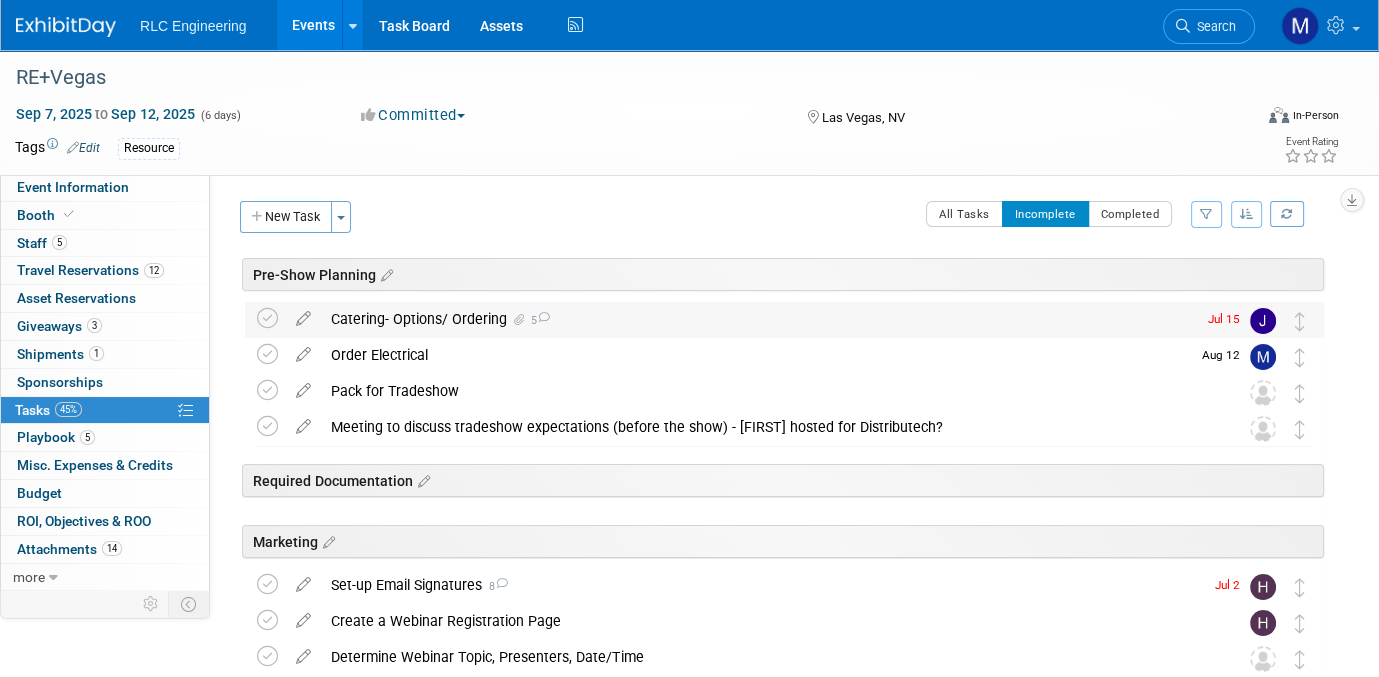 click on "Catering- Options/ Ordering
5" at bounding box center (758, 319) 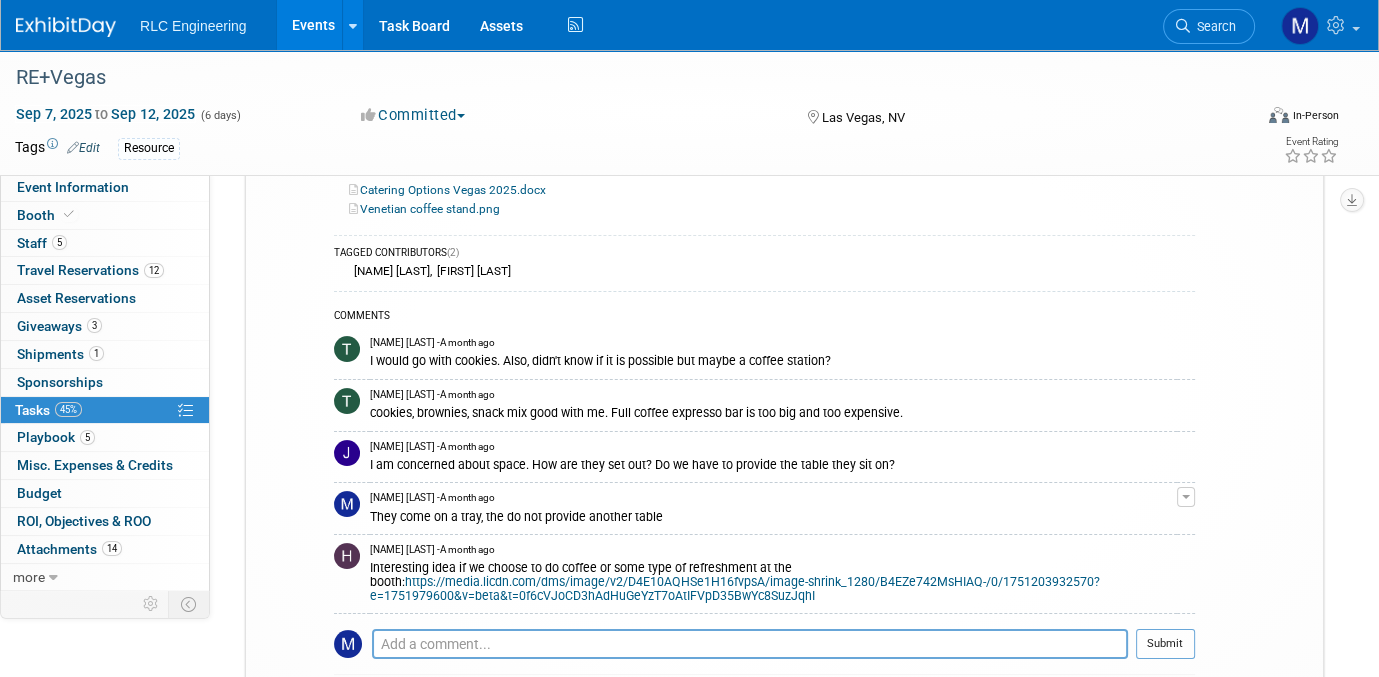 scroll, scrollTop: 400, scrollLeft: 0, axis: vertical 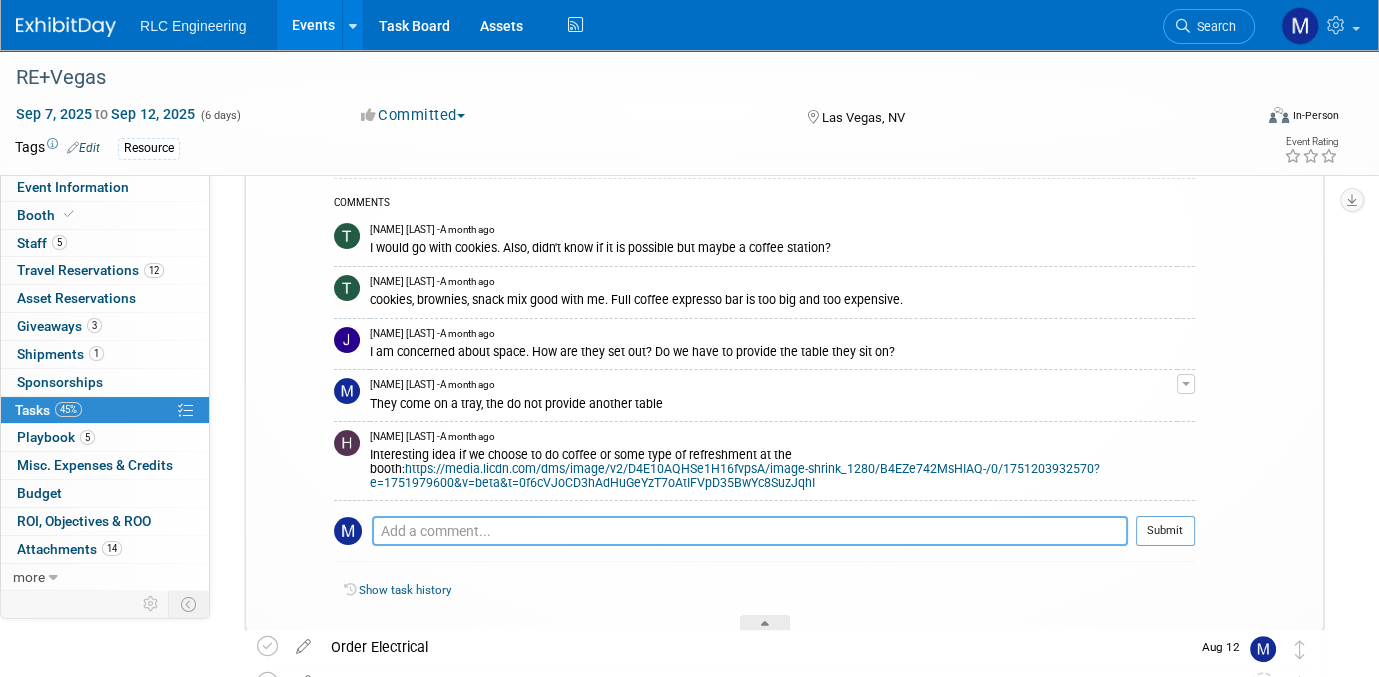 click at bounding box center (750, 531) 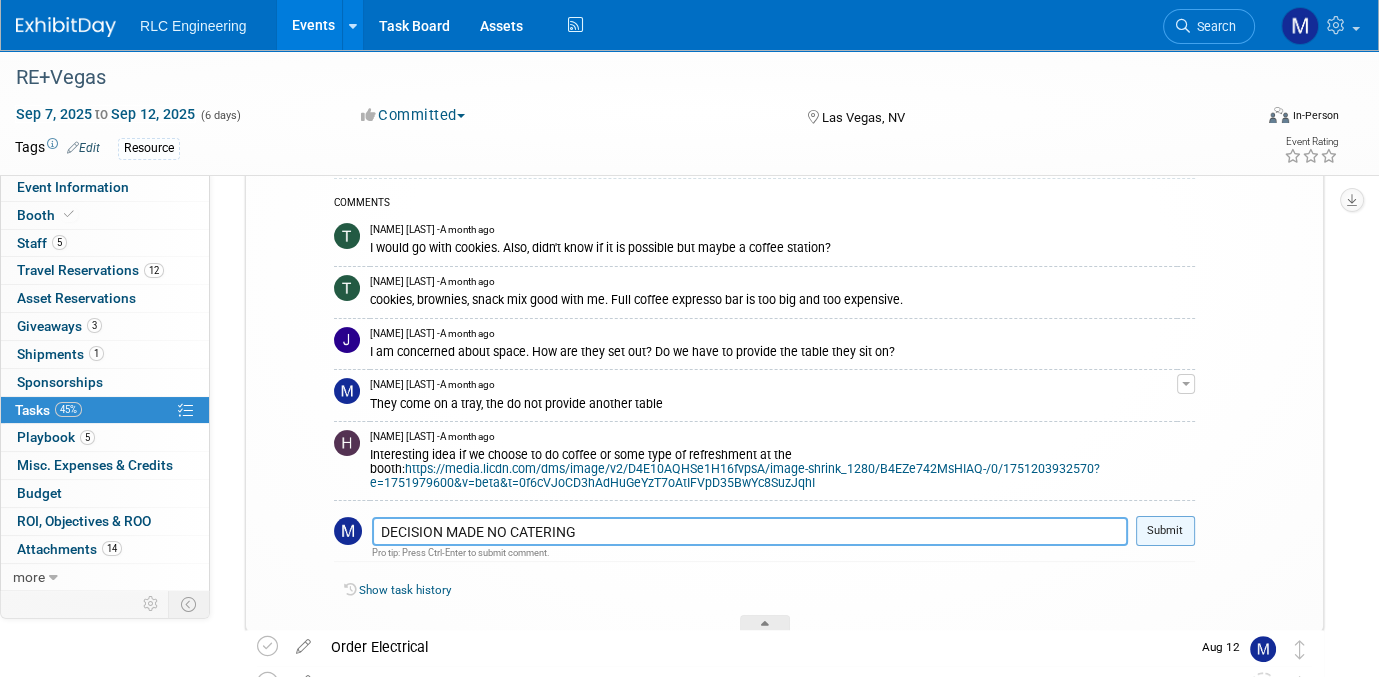 type on "DECISION MADE NO CATERING" 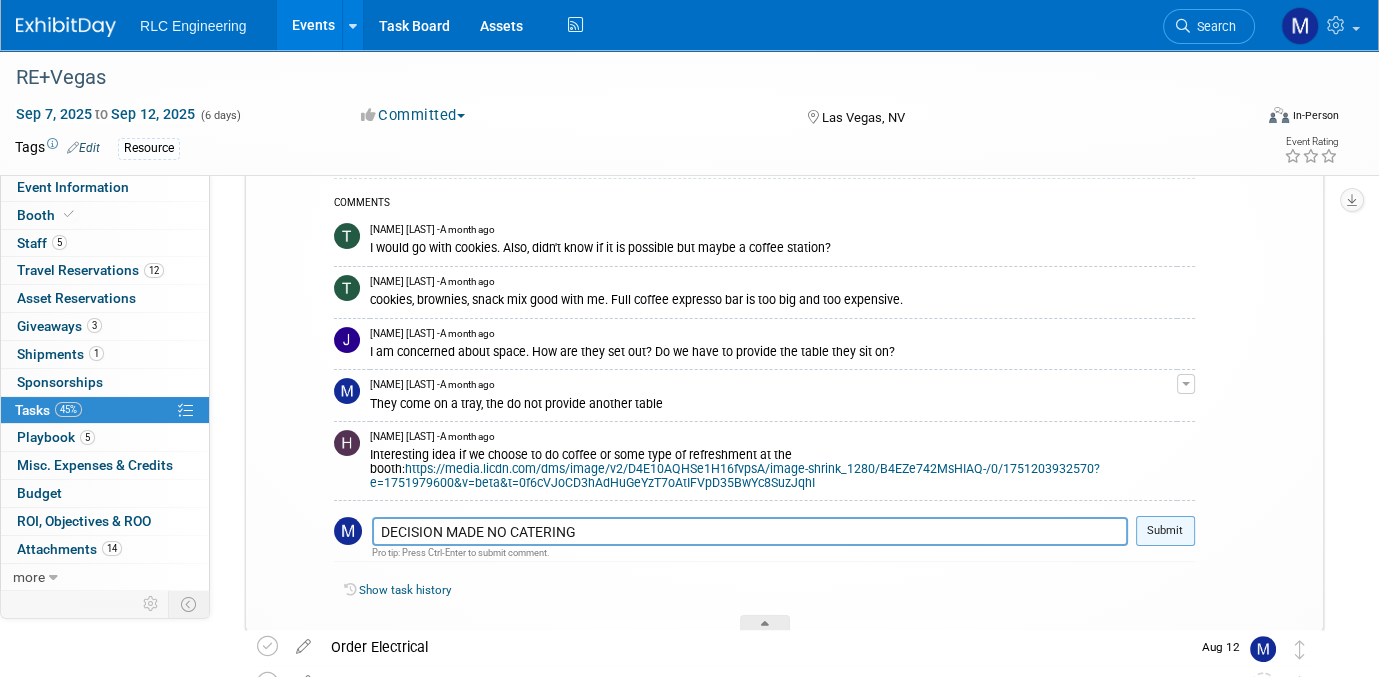 click on "Submit" at bounding box center (1165, 531) 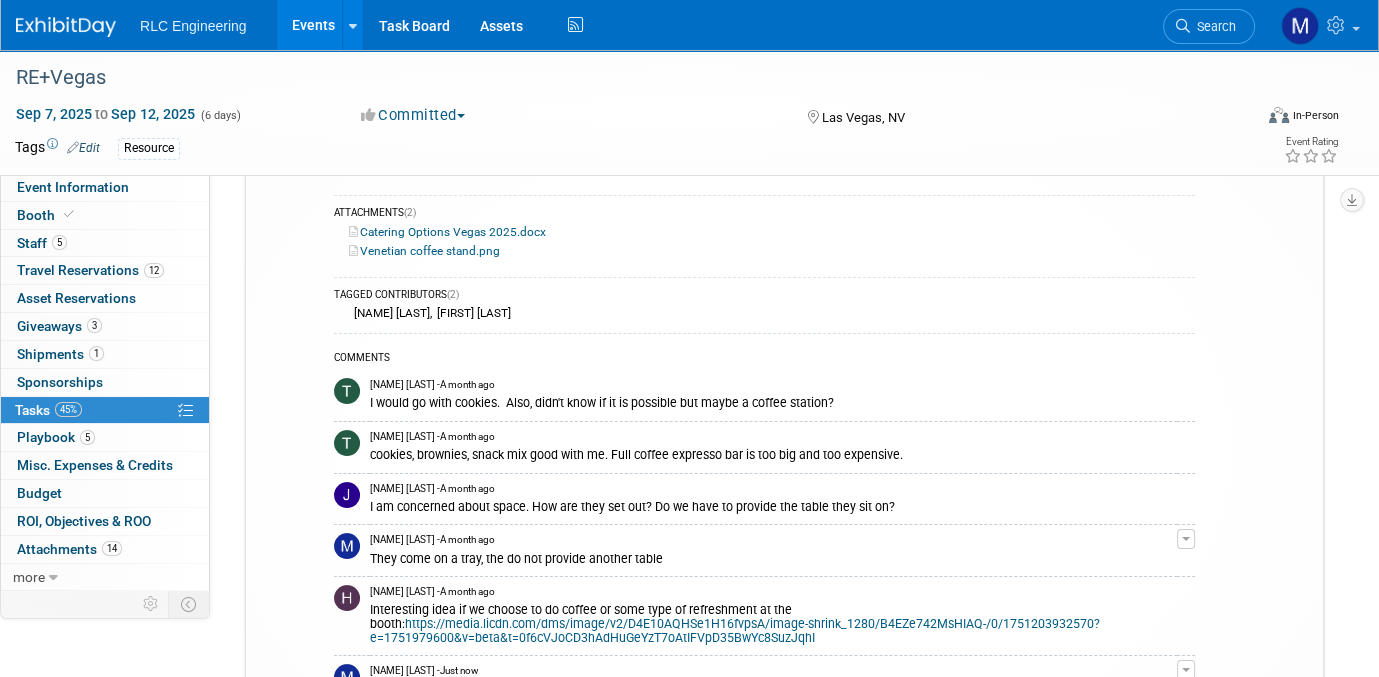 scroll, scrollTop: 100, scrollLeft: 0, axis: vertical 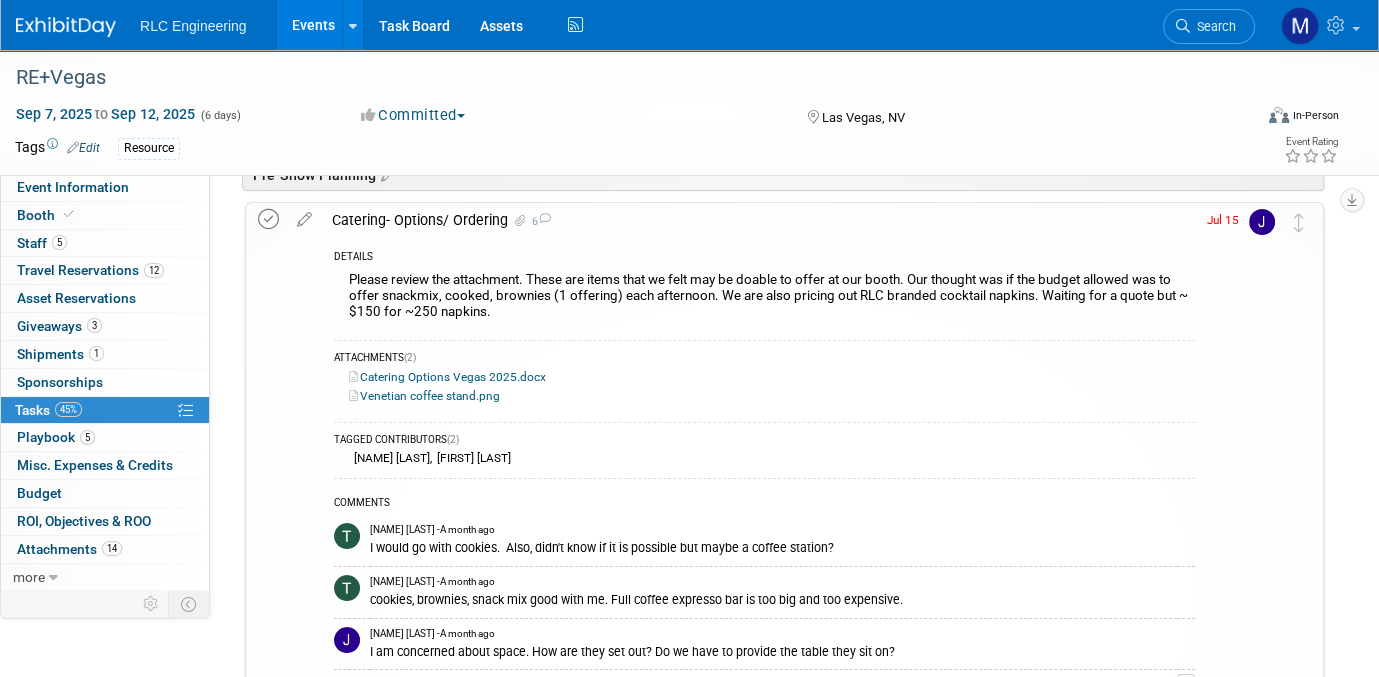 click at bounding box center [268, 219] 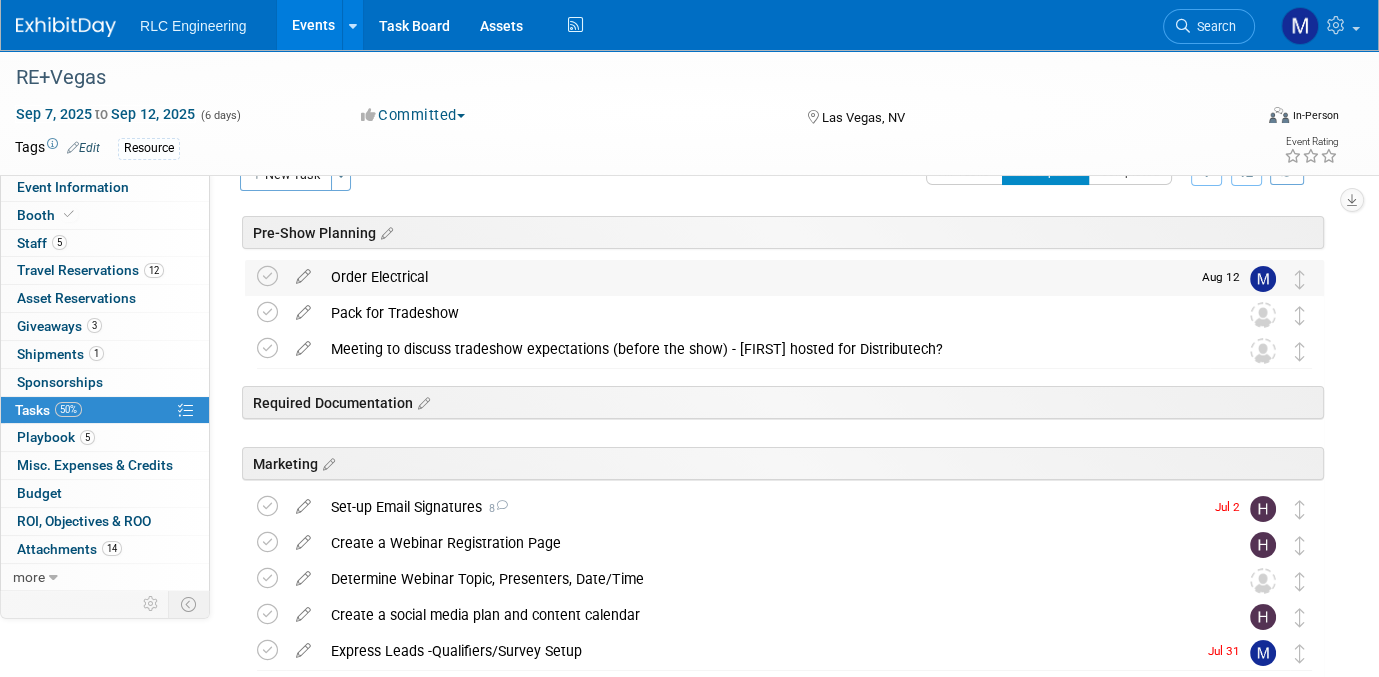 scroll, scrollTop: 0, scrollLeft: 0, axis: both 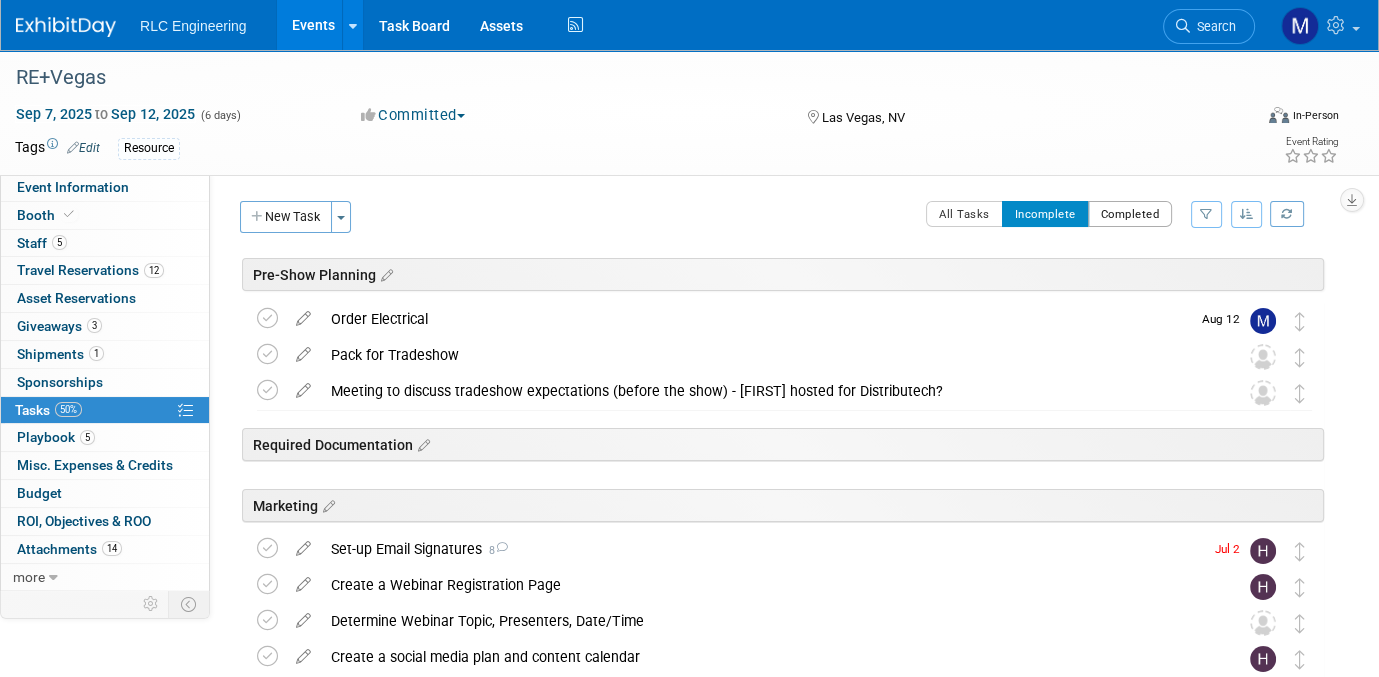 click on "Completed" at bounding box center [1130, 214] 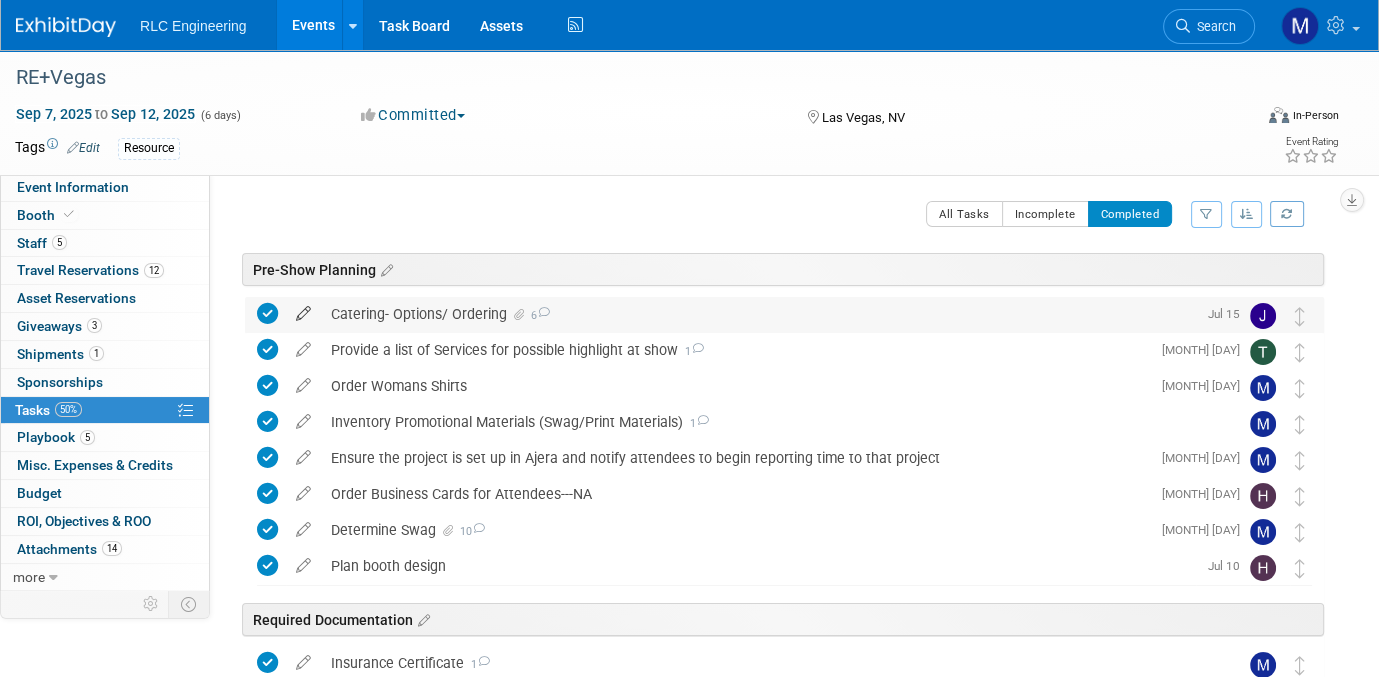 click at bounding box center [303, 309] 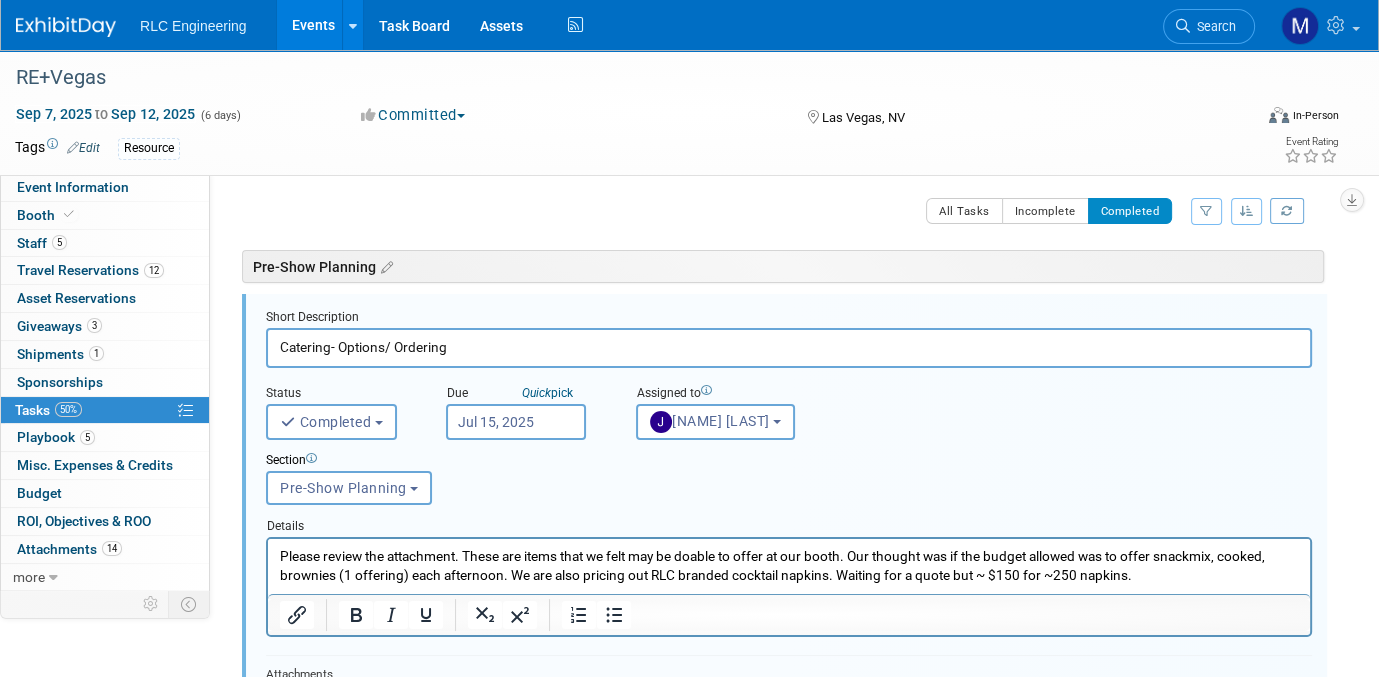 scroll, scrollTop: 0, scrollLeft: 0, axis: both 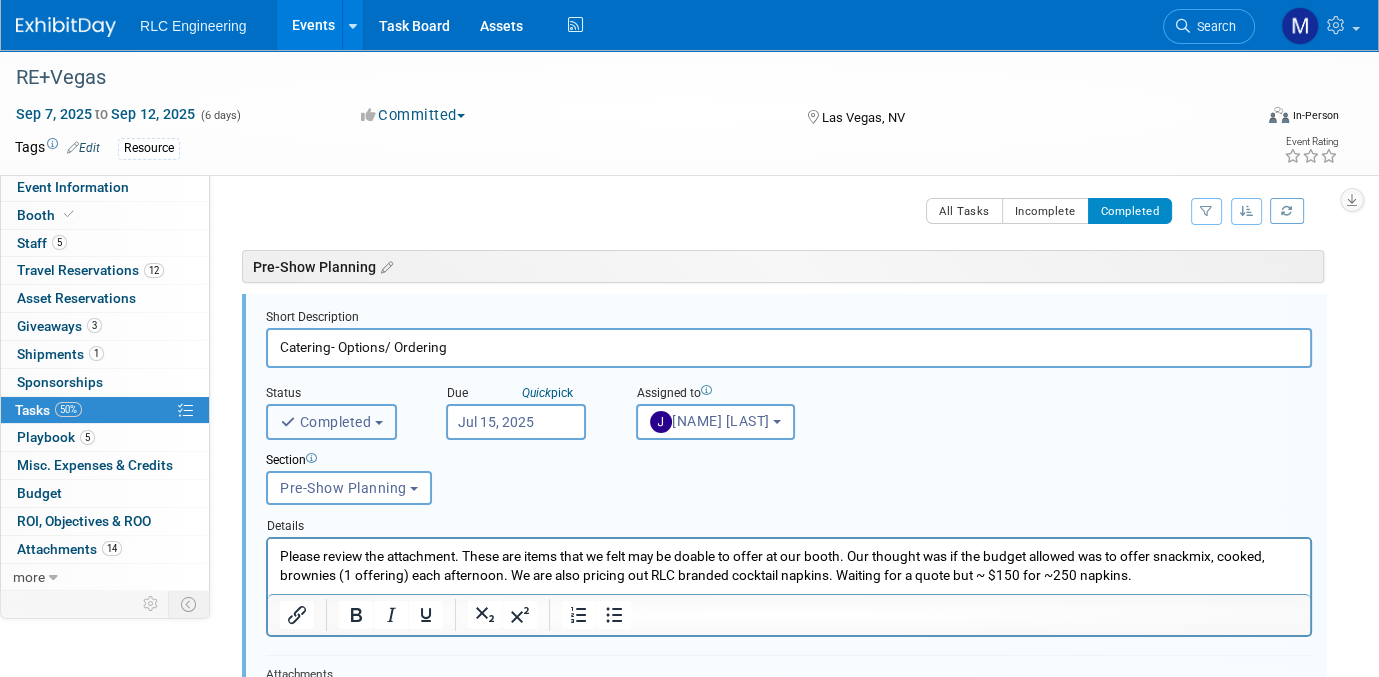 click at bounding box center (379, 423) 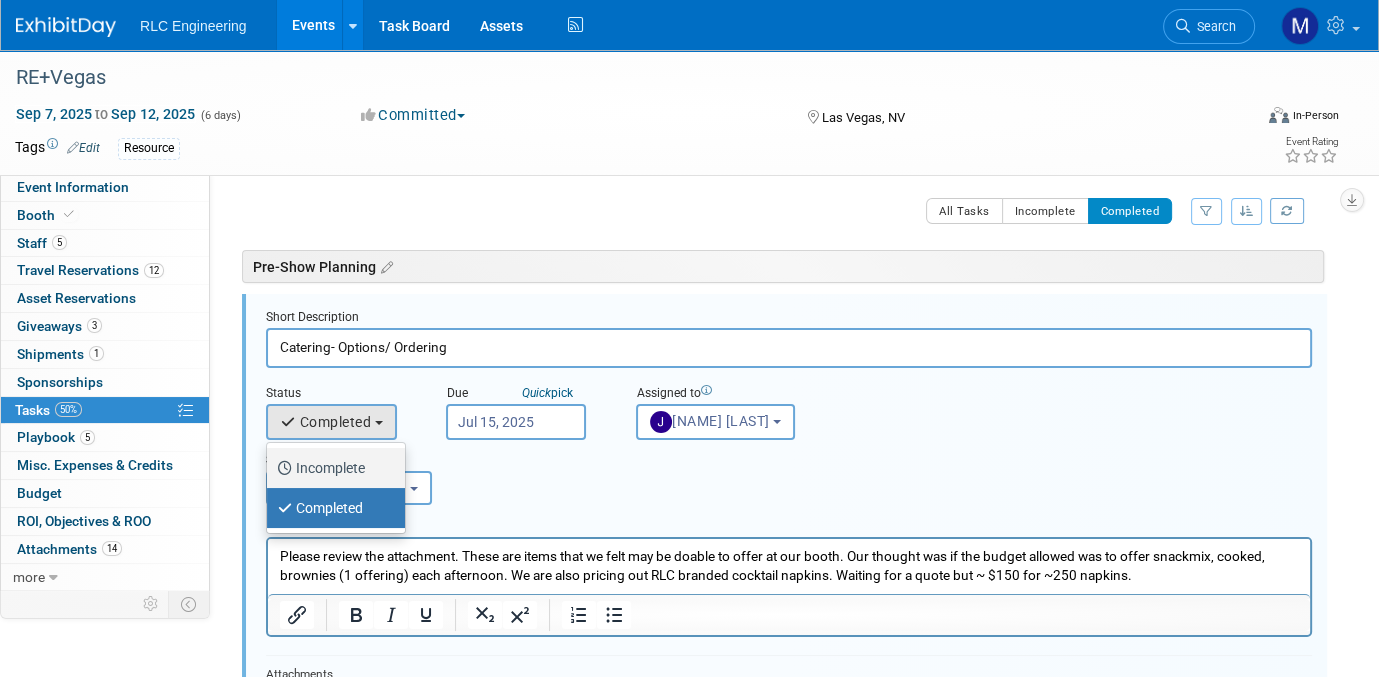 click on "Incomplete" at bounding box center [331, 468] 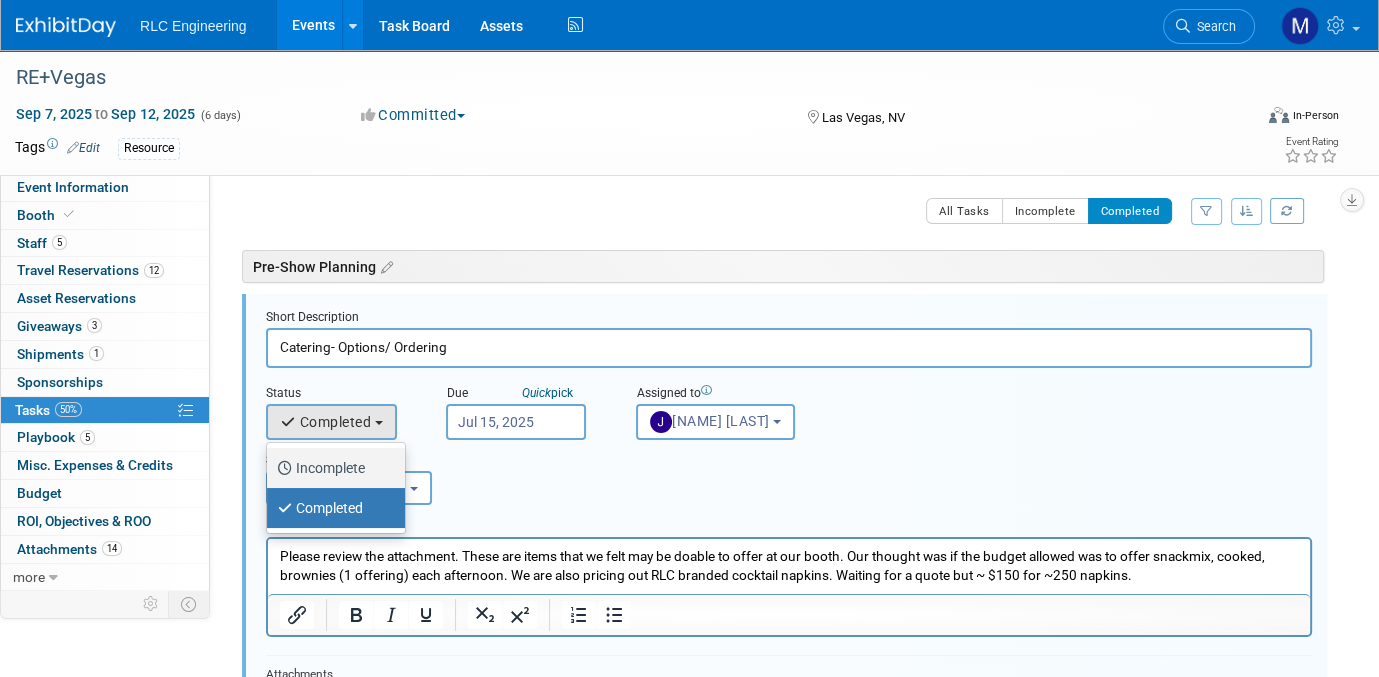 click on "Incomplete" at bounding box center [263, 465] 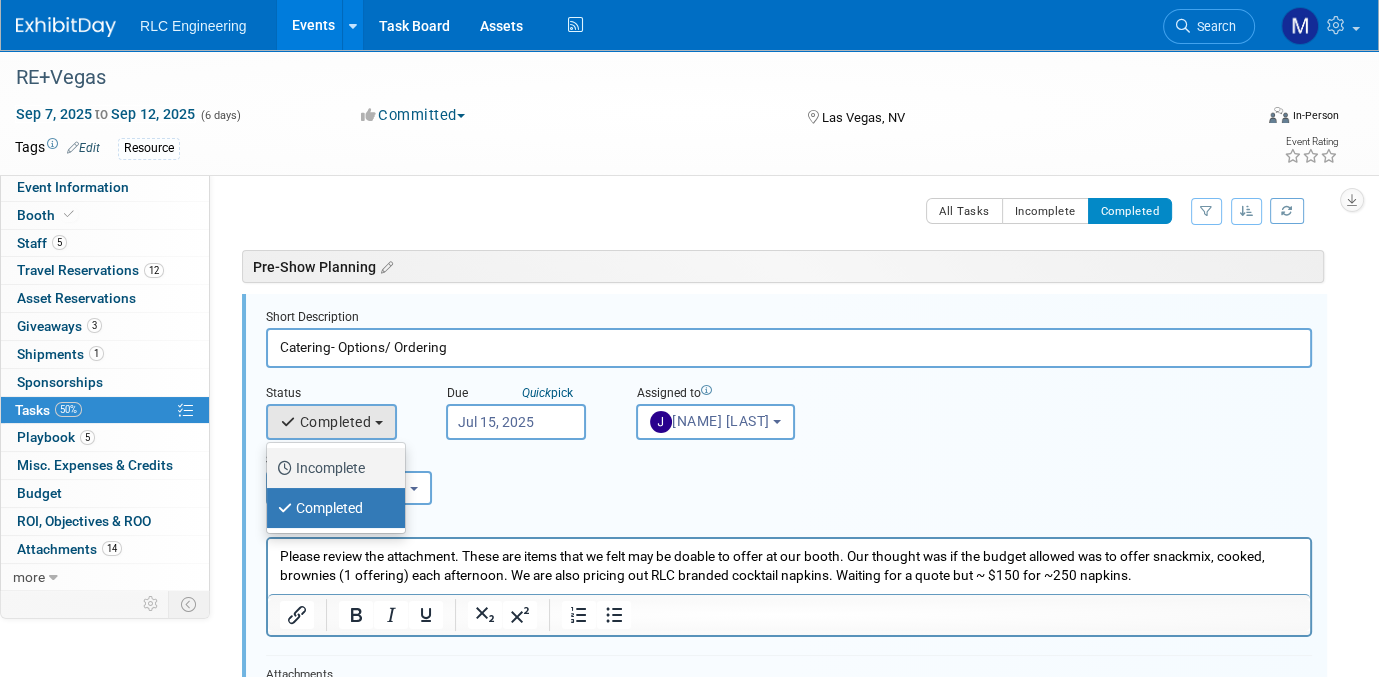 select on "1" 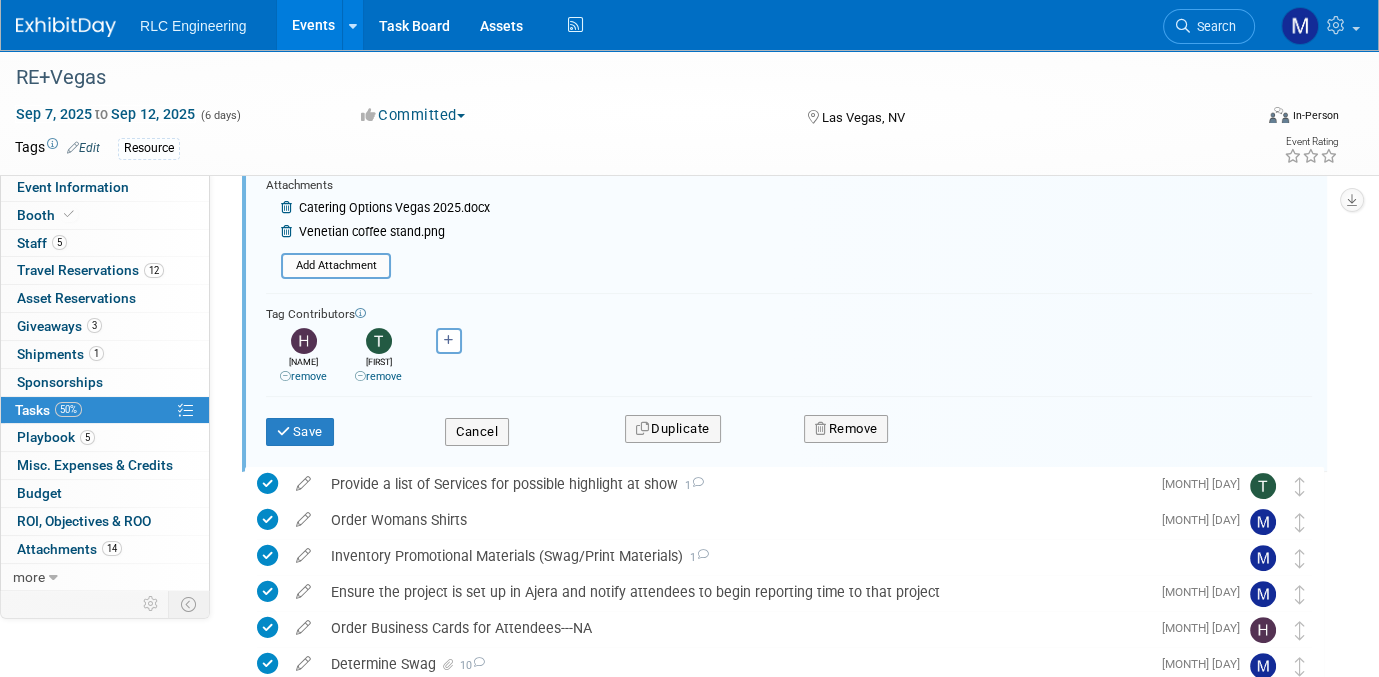scroll, scrollTop: 603, scrollLeft: 0, axis: vertical 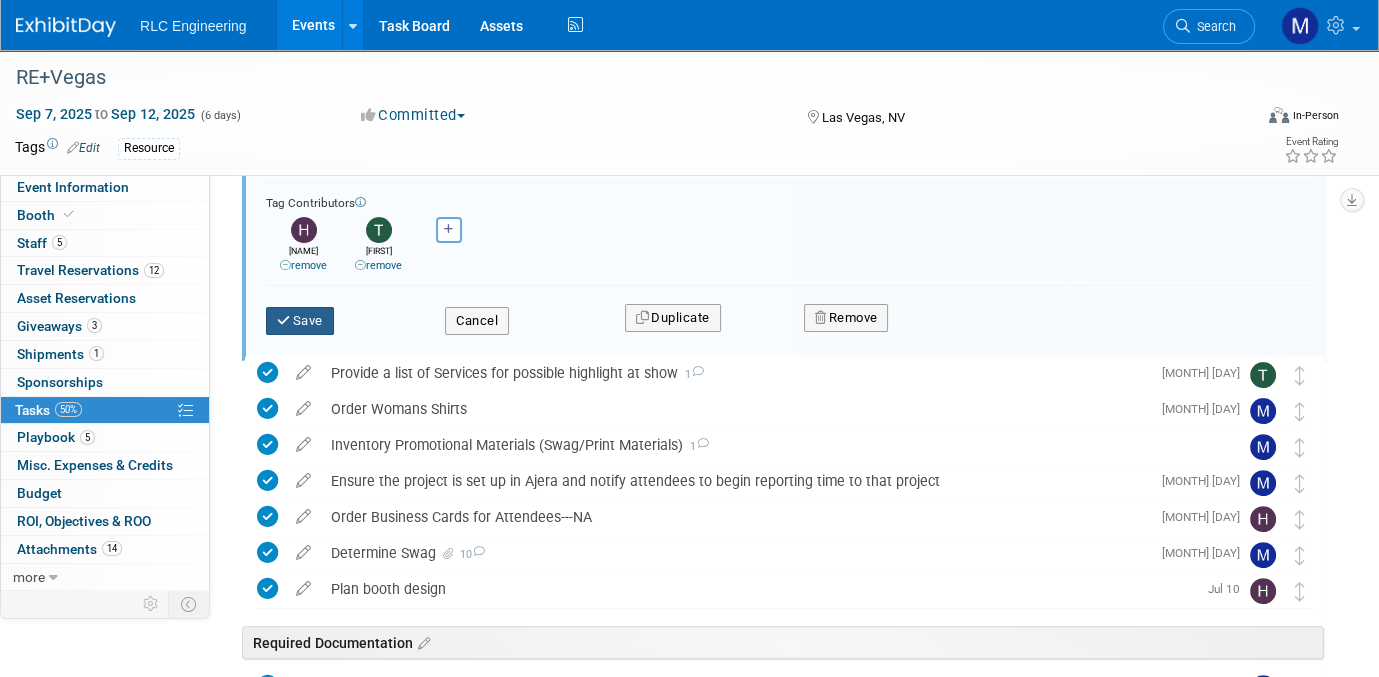 click on "Save" at bounding box center [300, 321] 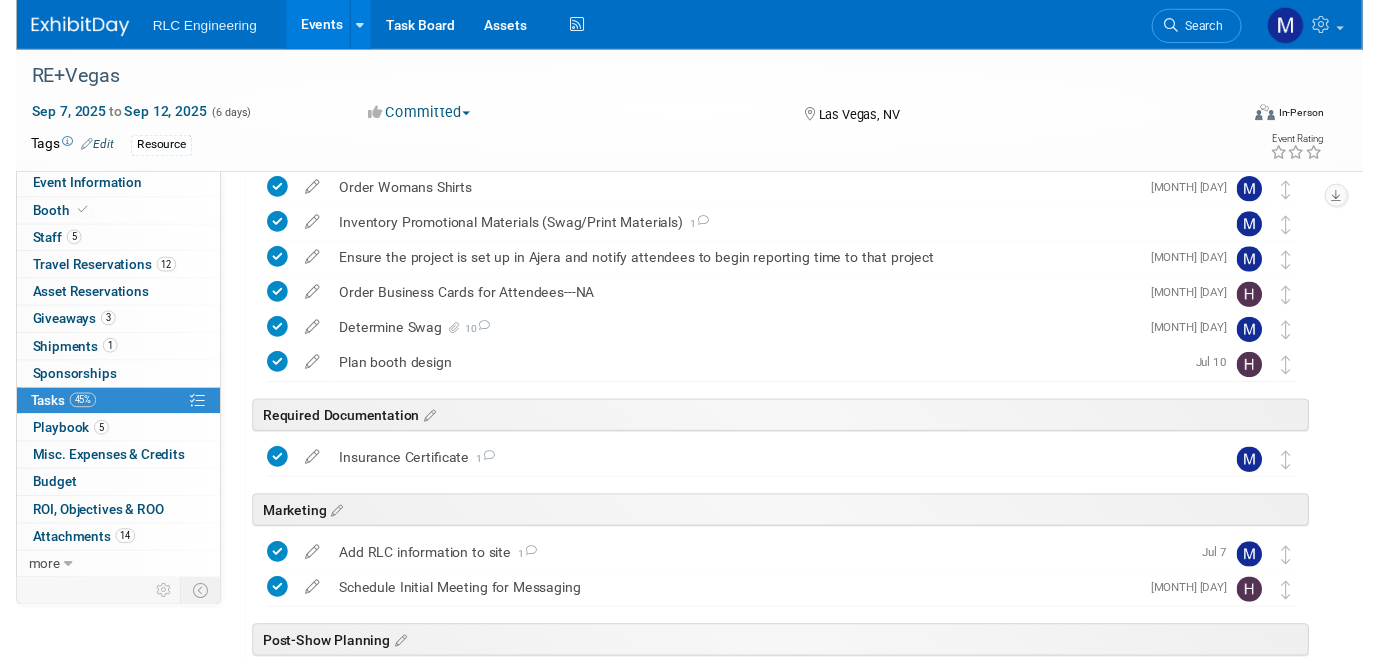 scroll, scrollTop: 0, scrollLeft: 0, axis: both 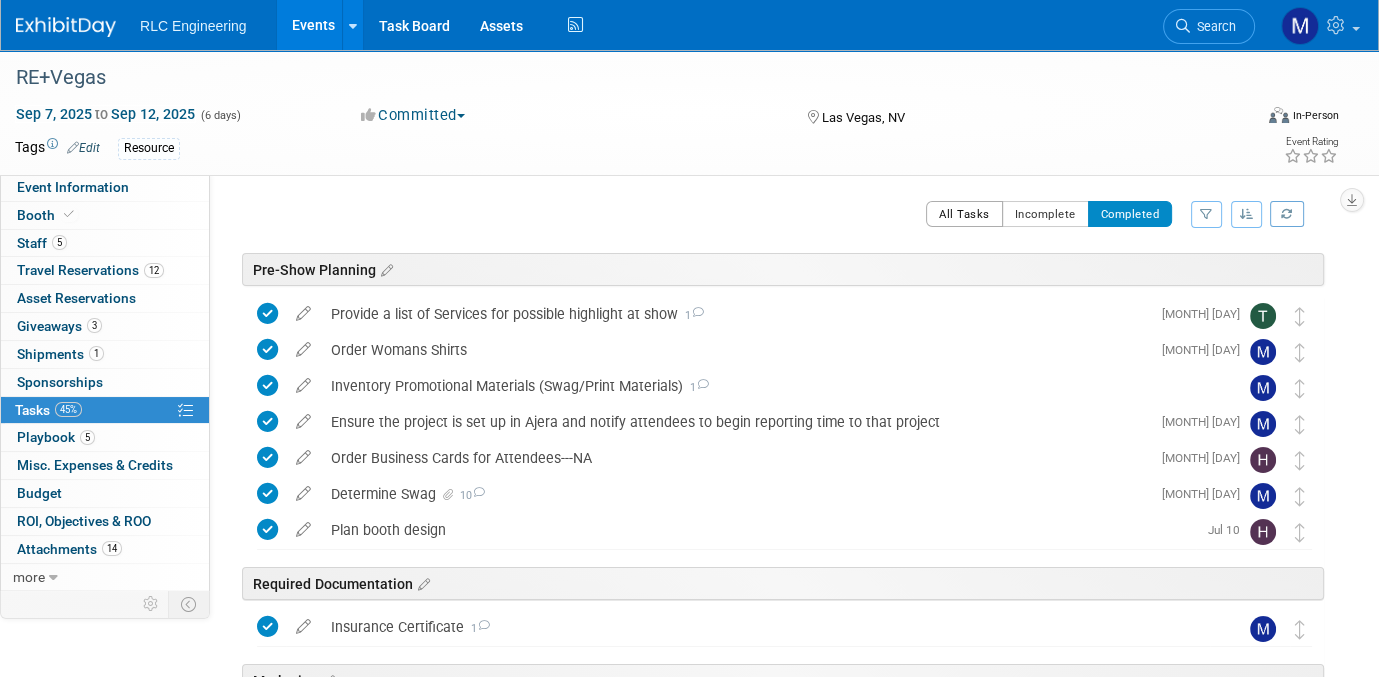 click on "All Tasks" at bounding box center [964, 214] 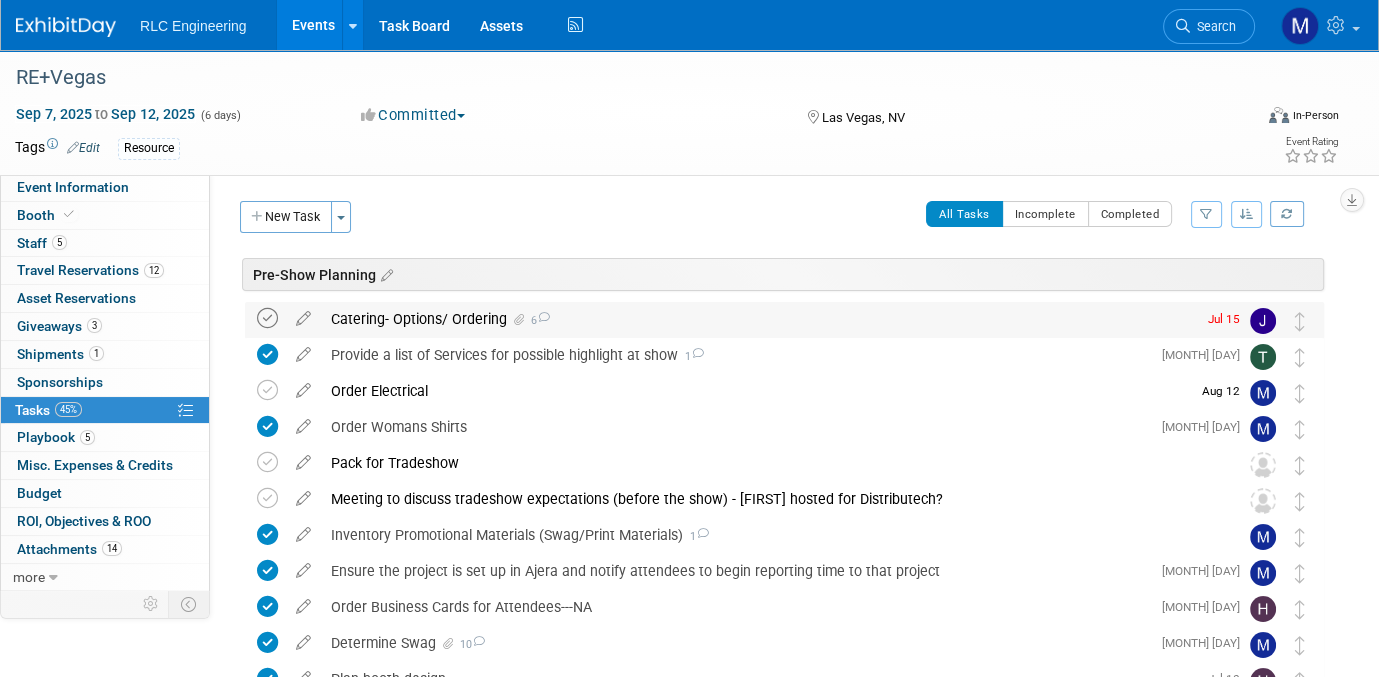 click at bounding box center [267, 318] 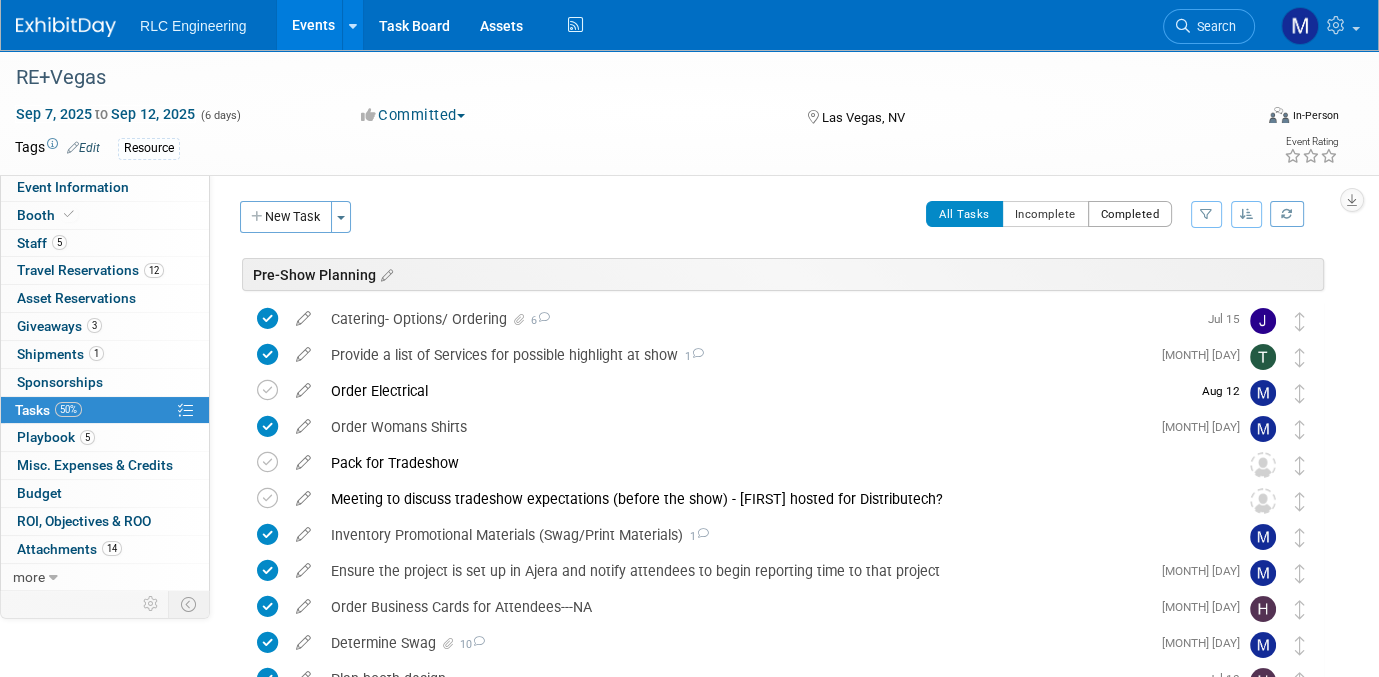 click on "Completed" at bounding box center [1130, 214] 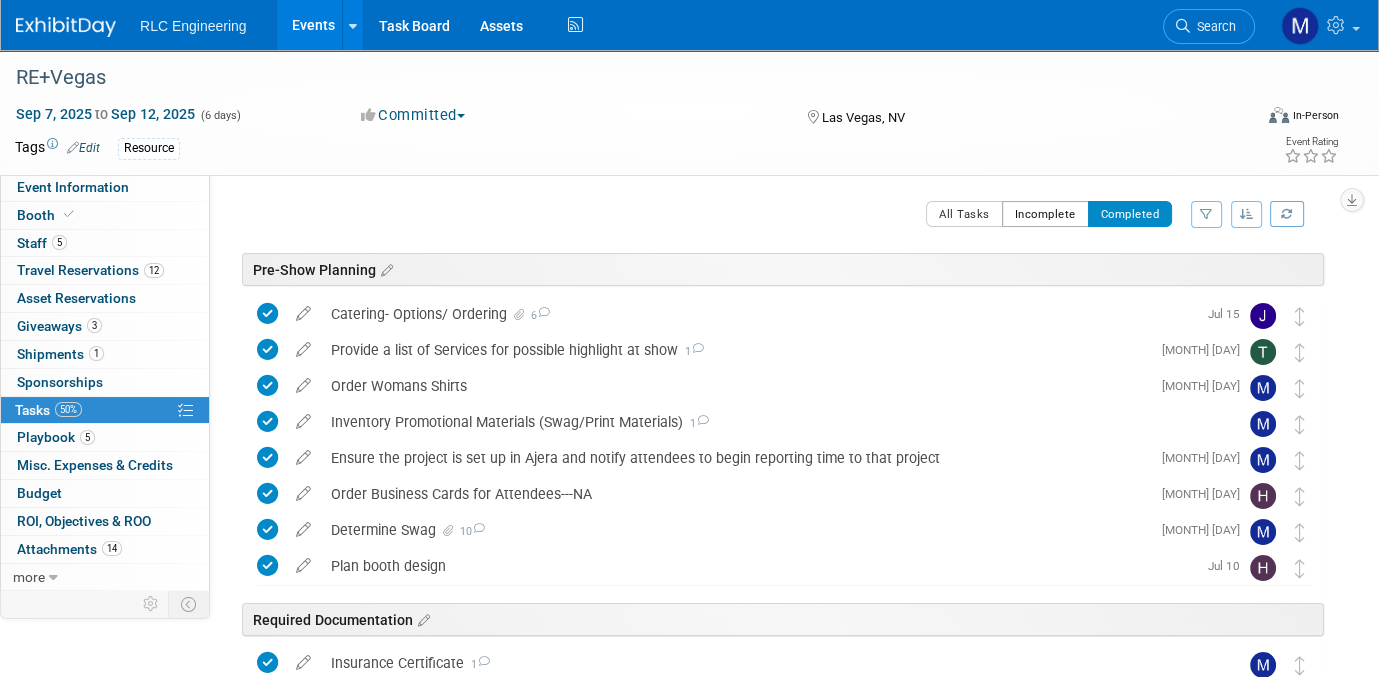 click on "Incomplete" at bounding box center [1045, 214] 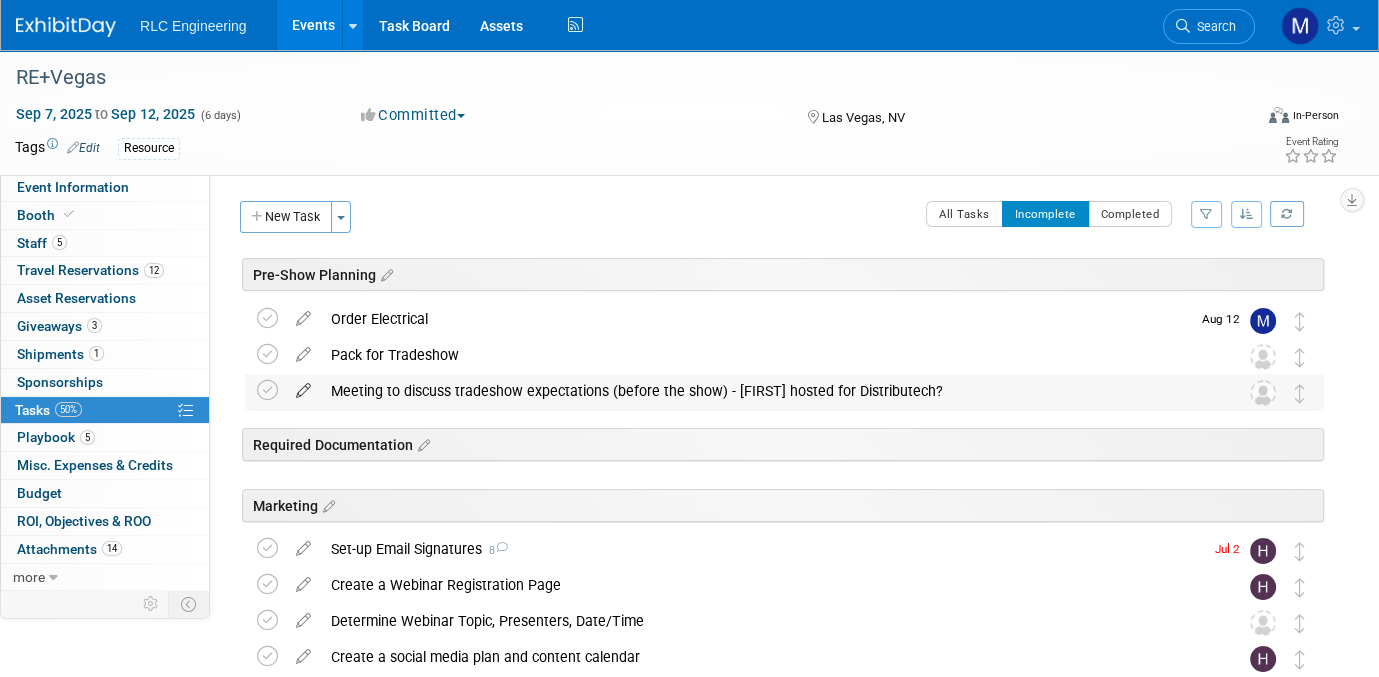 click at bounding box center [303, 386] 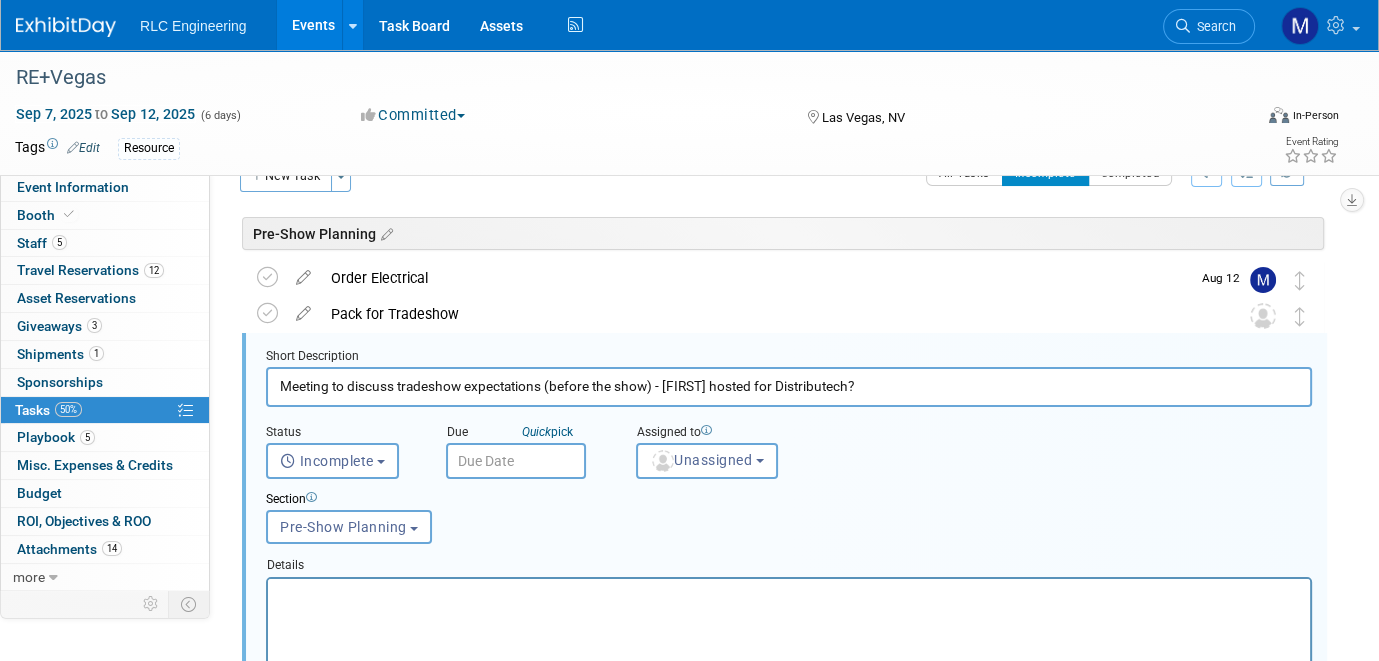 scroll, scrollTop: 81, scrollLeft: 0, axis: vertical 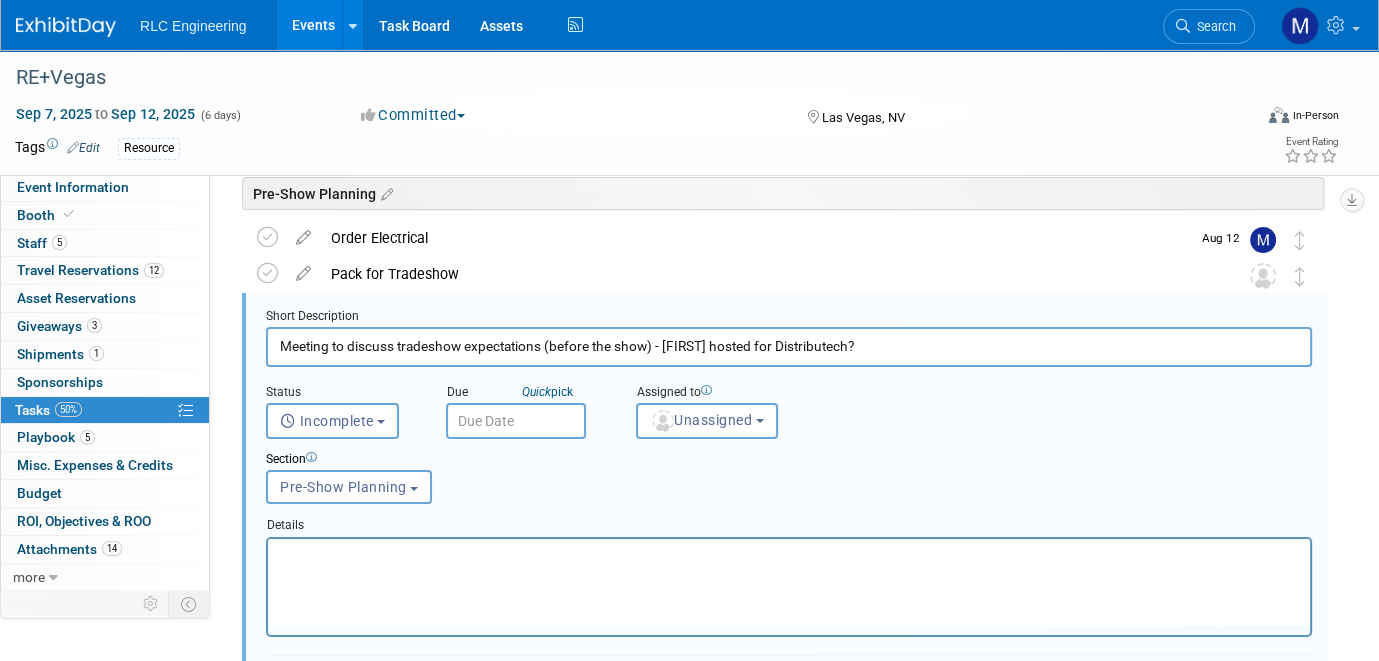 click on "Meeting to discuss tradeshow expectations (before the show) - [FIRST] hosted for Distributech?" at bounding box center [789, 346] 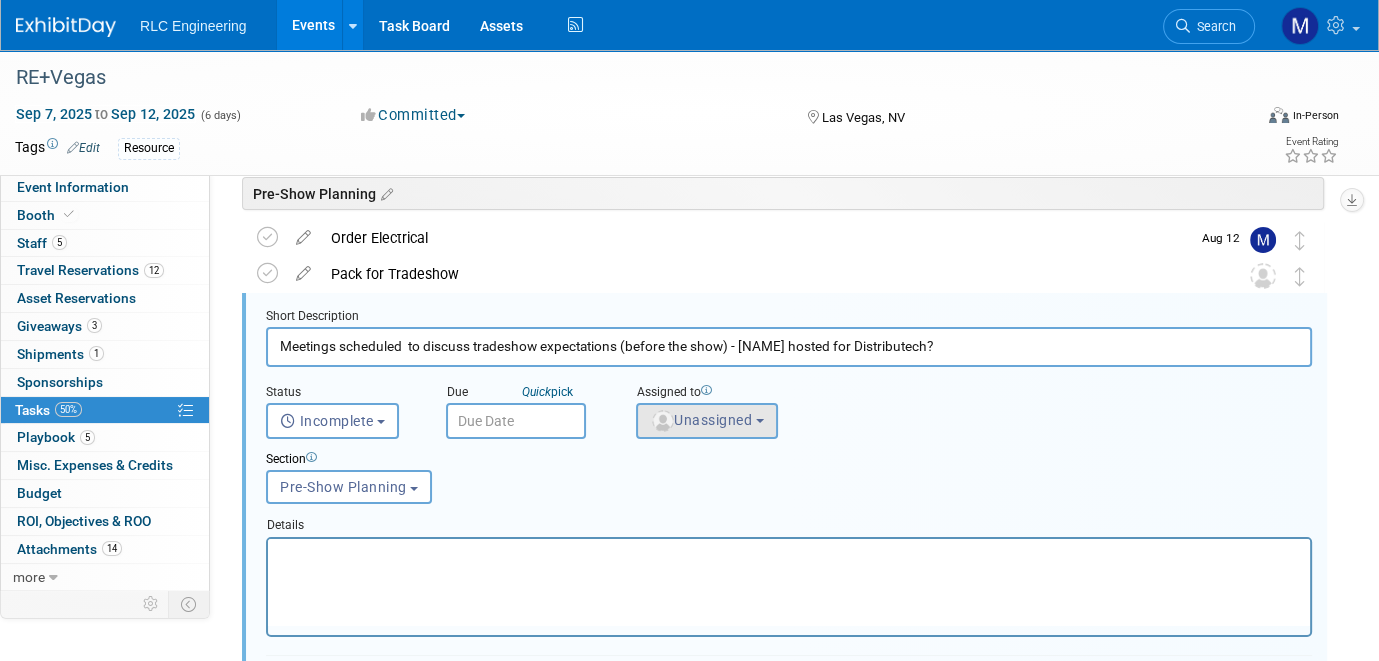 type on "Meetings scheduled  to discuss tradeshow expectations (before the show) - [NAME] hosted for Distributech?" 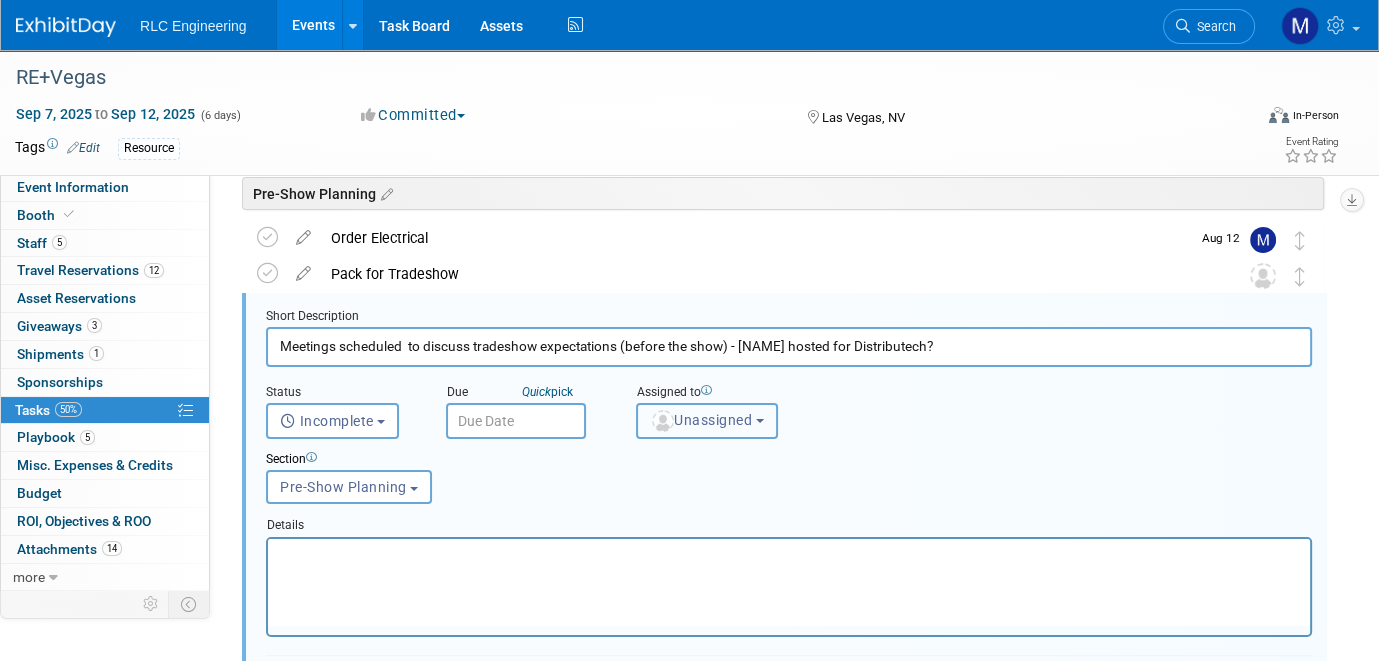 click on "Unassigned" at bounding box center [707, 421] 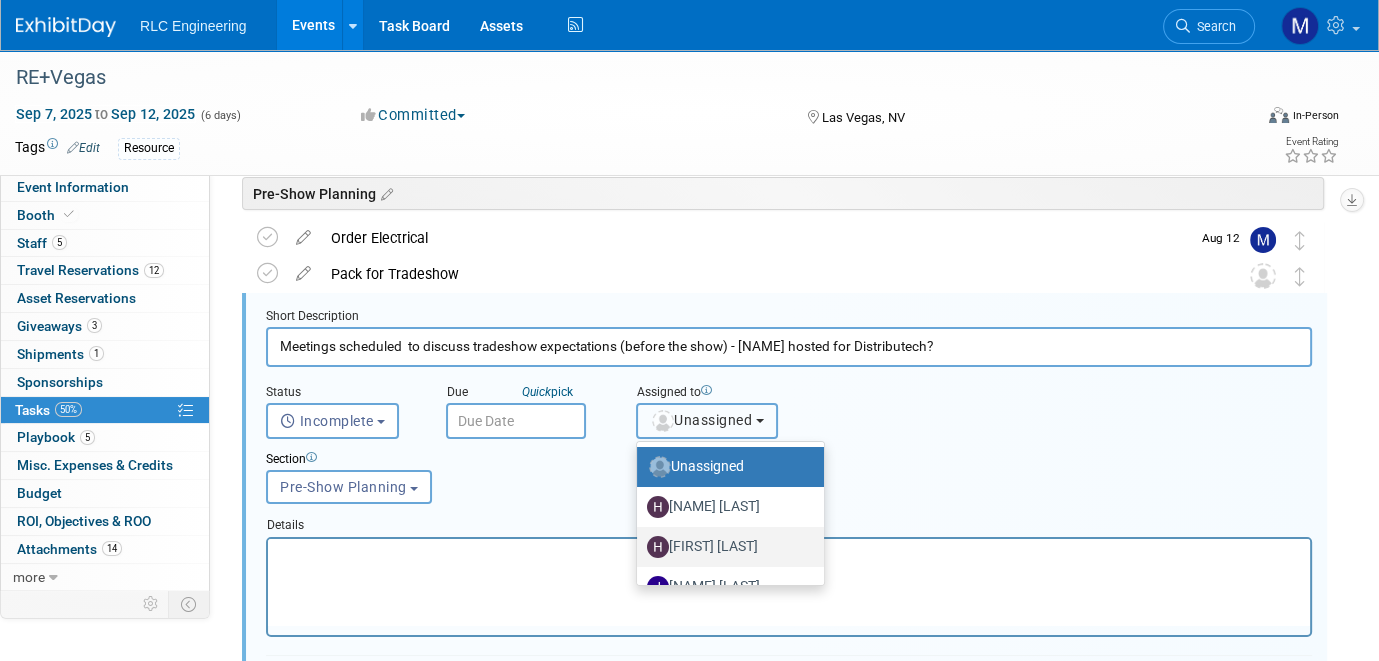 scroll, scrollTop: 105, scrollLeft: 0, axis: vertical 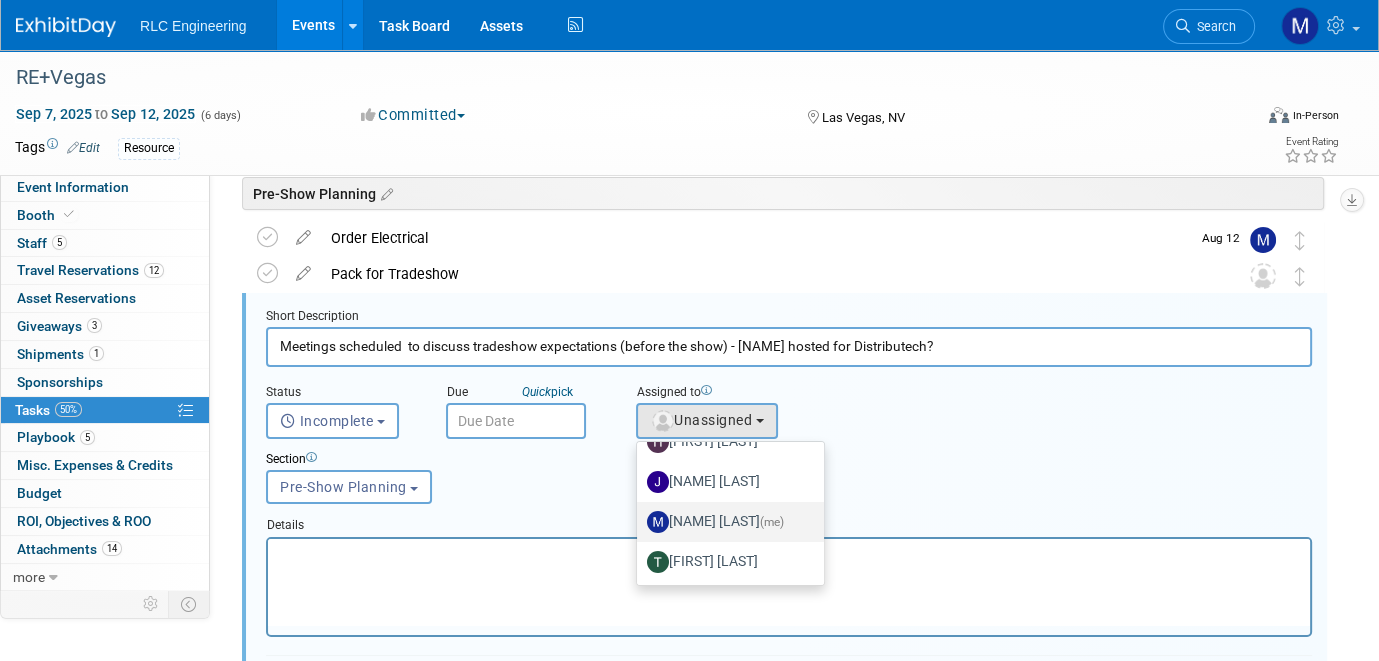 click on "[FIRST] [LAST]
(me)" at bounding box center [725, 522] 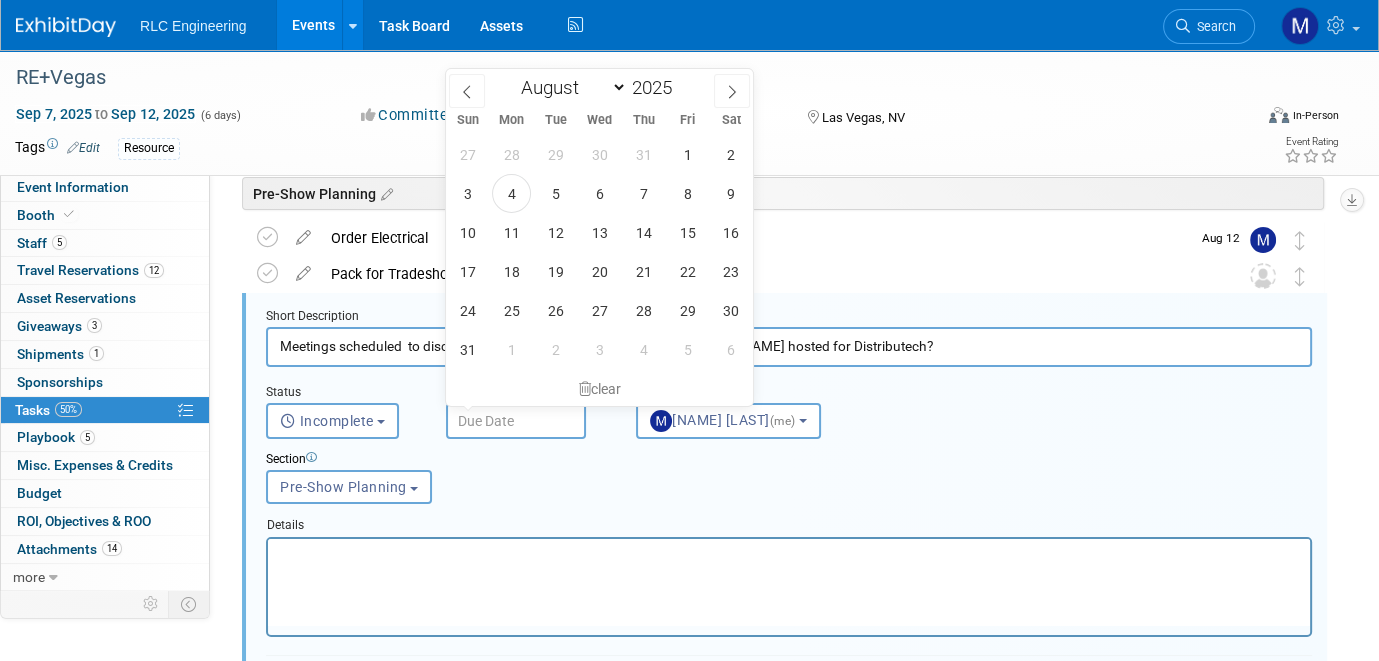 click at bounding box center (516, 421) 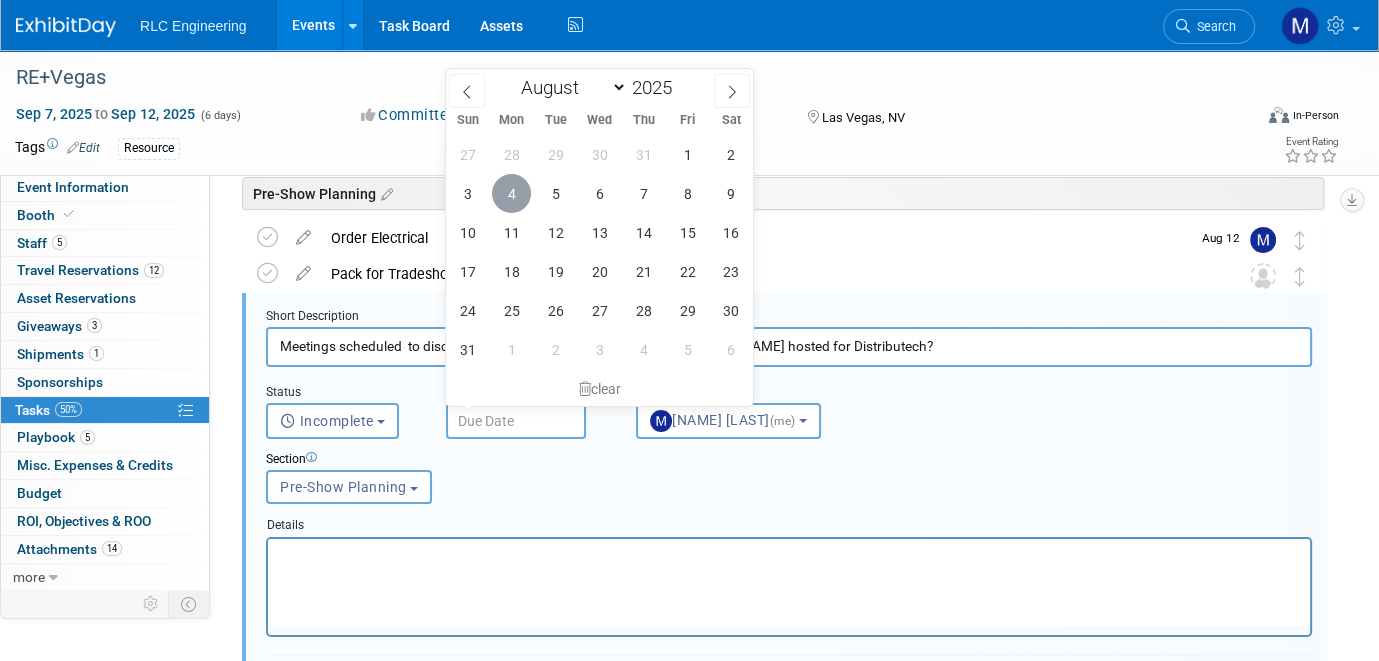 click on "4" at bounding box center (511, 193) 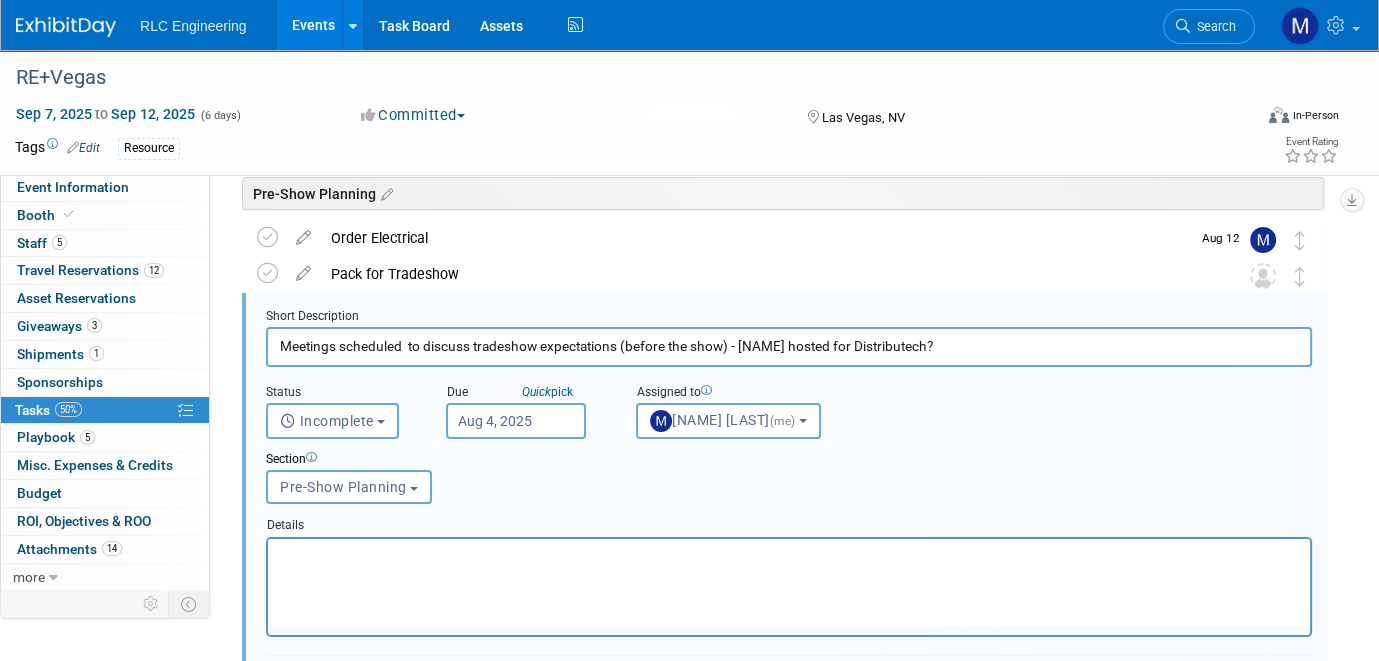 click at bounding box center (789, 555) 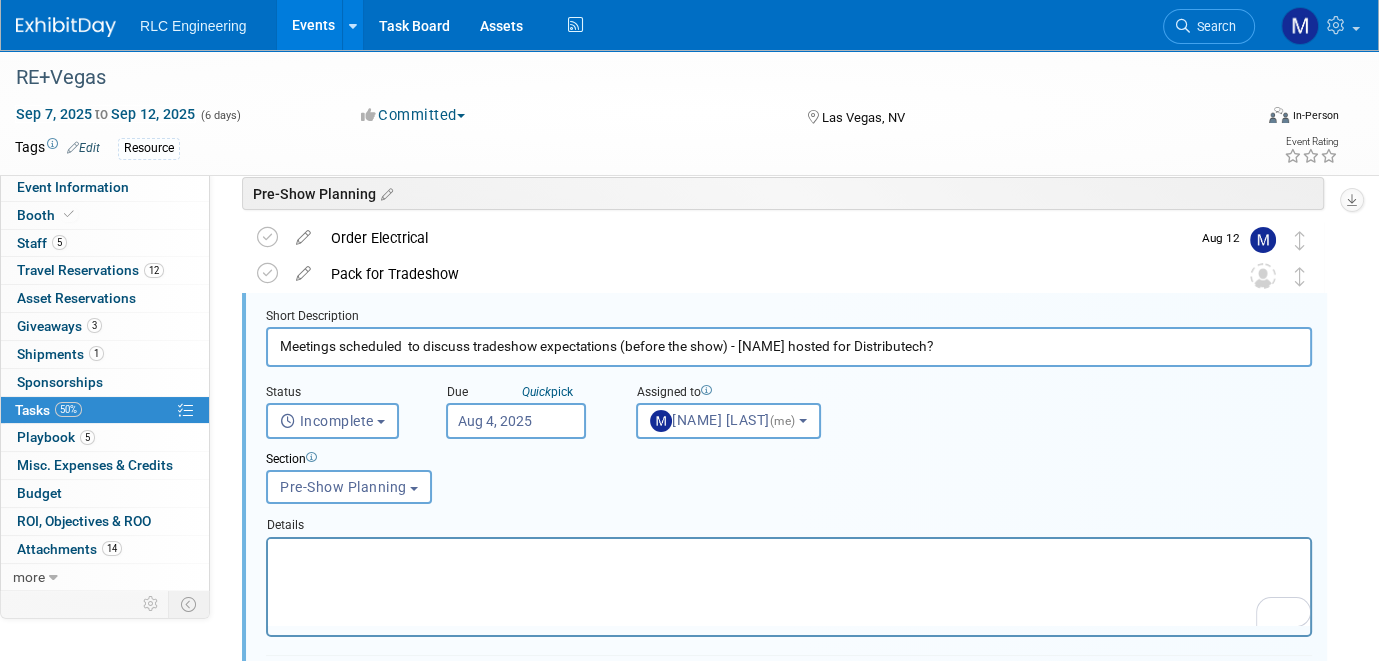 type 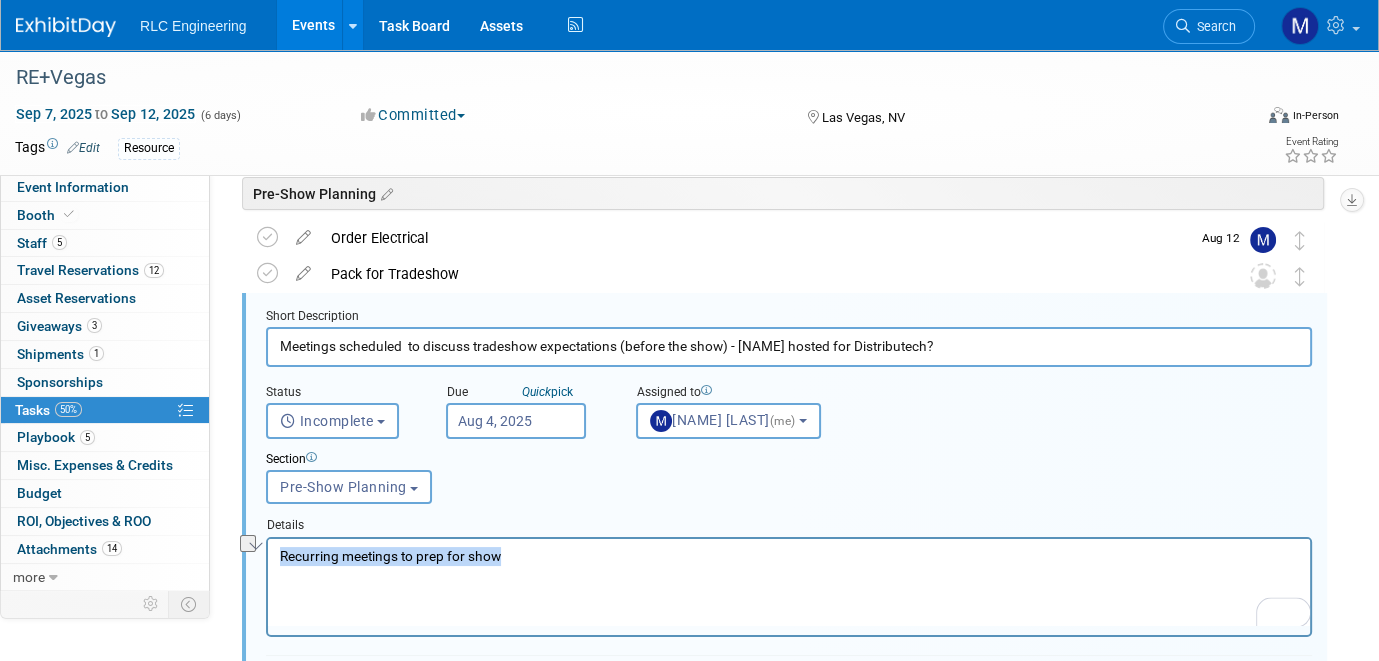 drag, startPoint x: 518, startPoint y: 558, endPoint x: 280, endPoint y: 556, distance: 238.0084 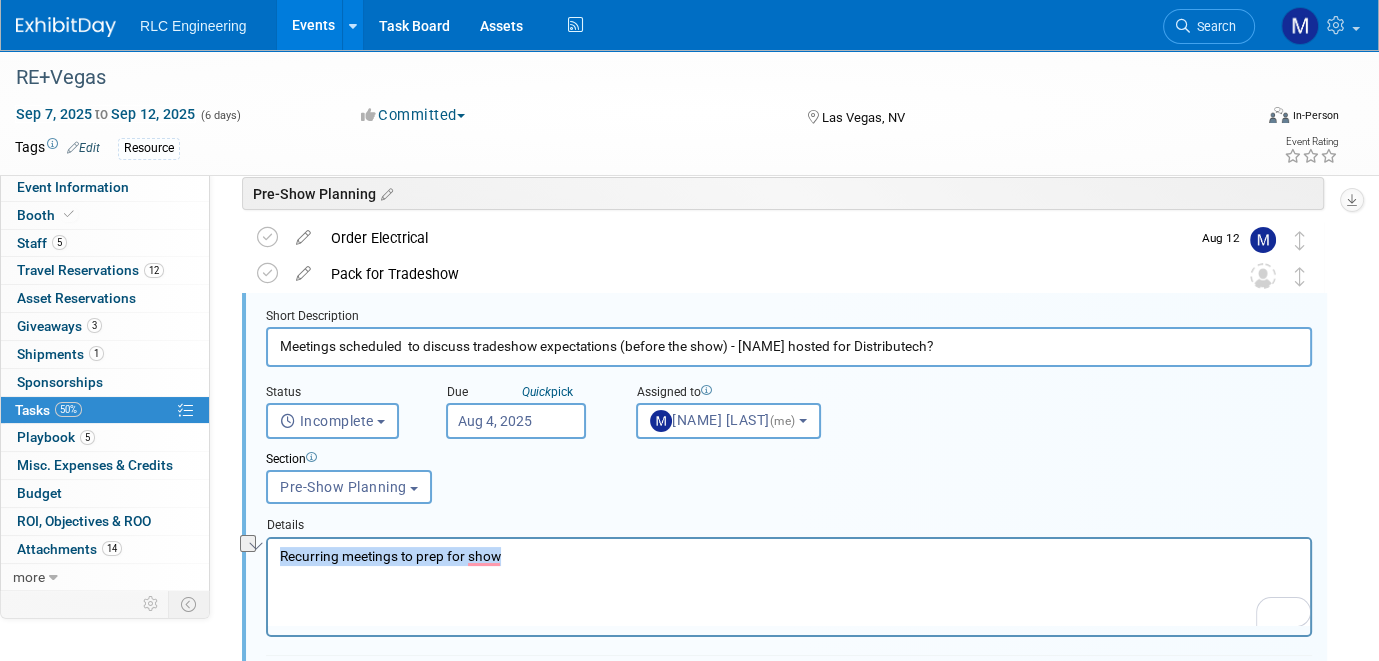 copy on "Recurring meetings to prep for show" 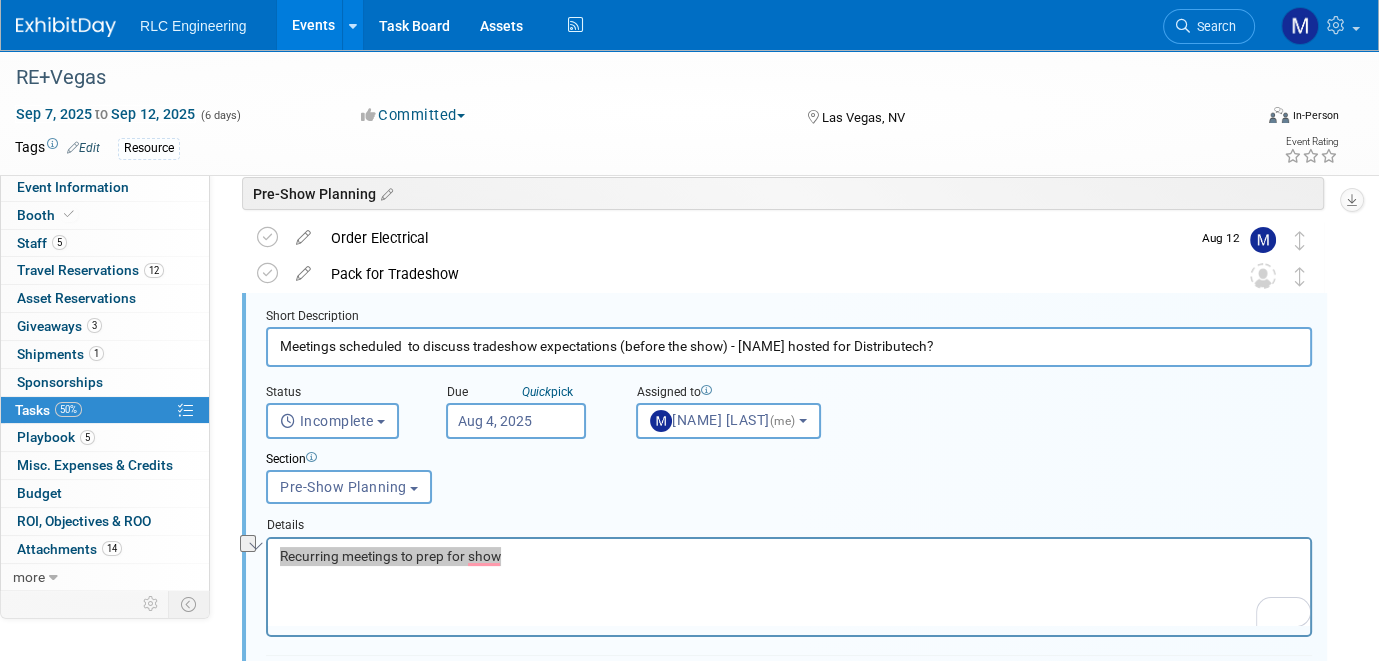 drag, startPoint x: 739, startPoint y: 340, endPoint x: 958, endPoint y: 337, distance: 219.02055 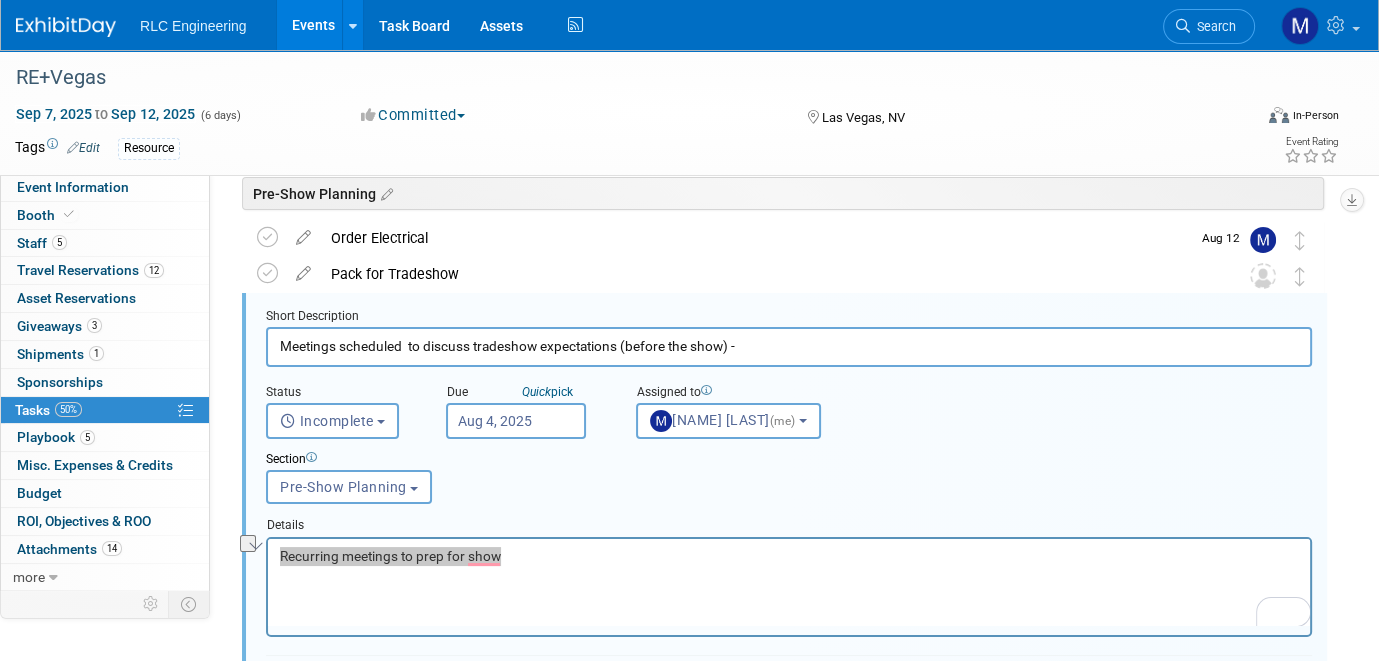 click on "Meetings scheduled  to discuss tradeshow expectations (before the show) -" at bounding box center [789, 346] 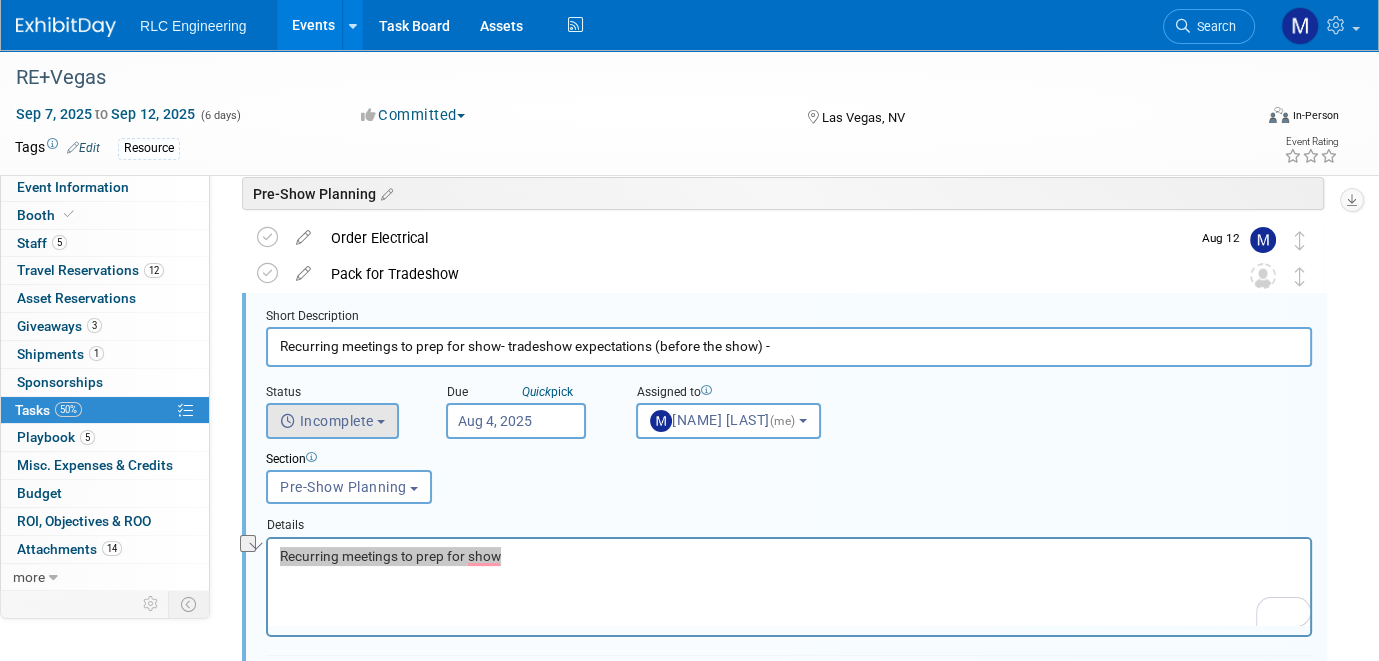 type on "Recurring meetings to prep for show- tradeshow expectations (before the show) -" 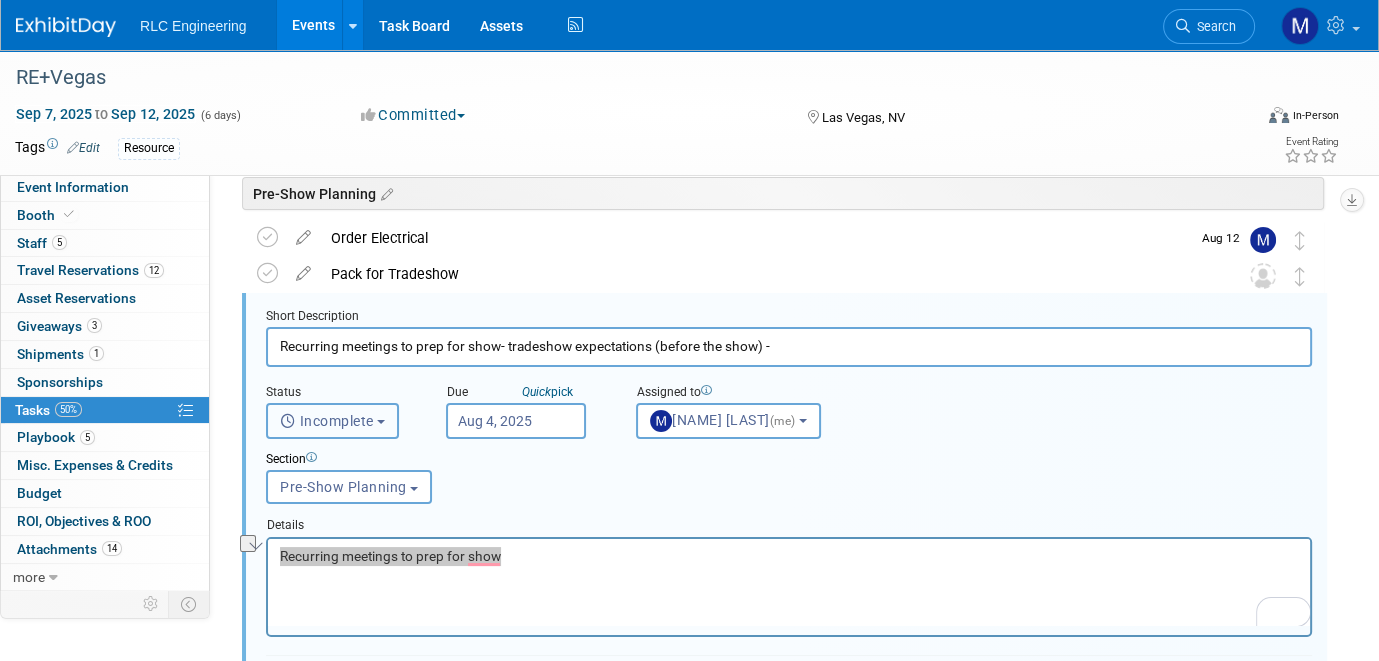 click on "Incomplete" at bounding box center (332, 421) 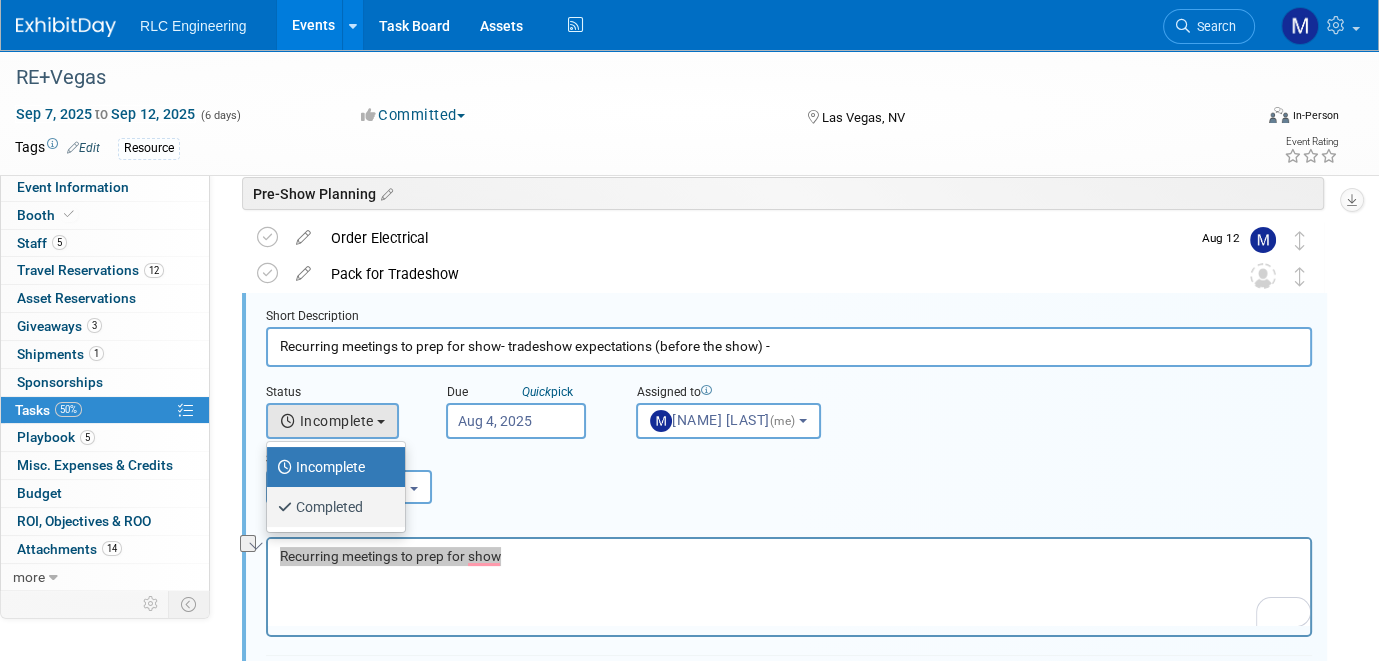 click on "Completed" at bounding box center [331, 507] 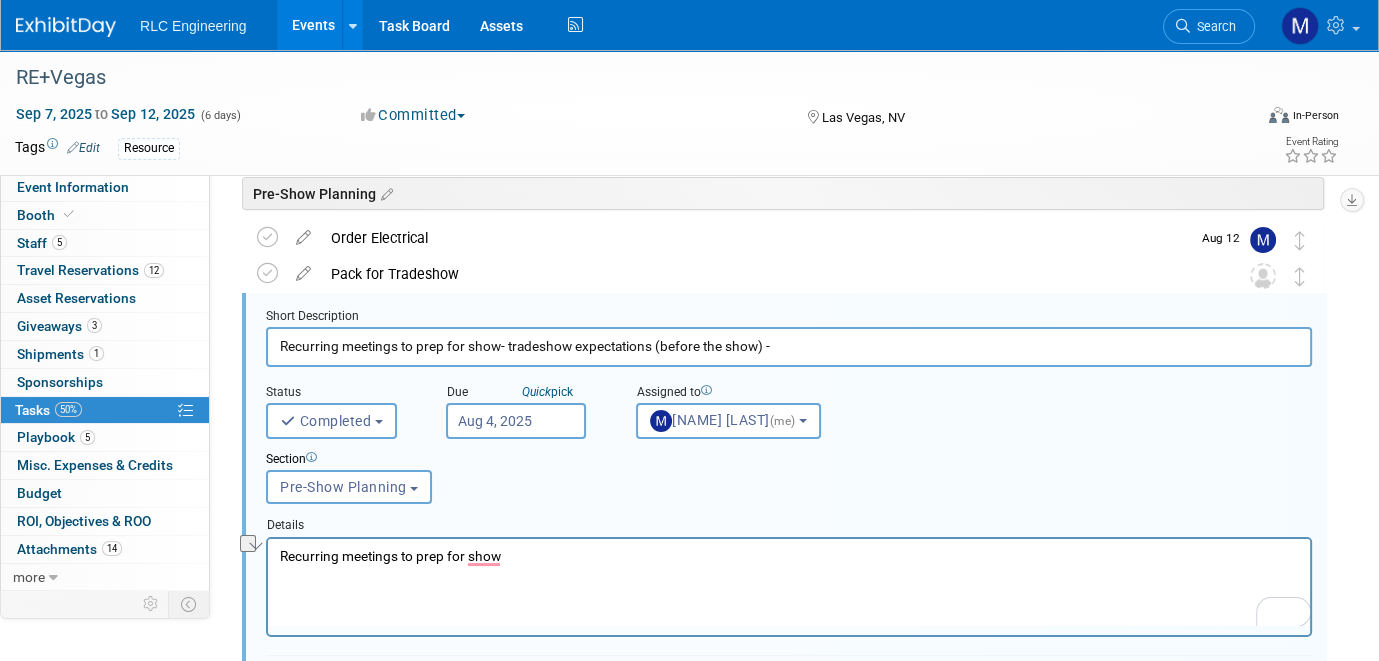 click on "Recurring meetings to prep for show" at bounding box center (789, 551) 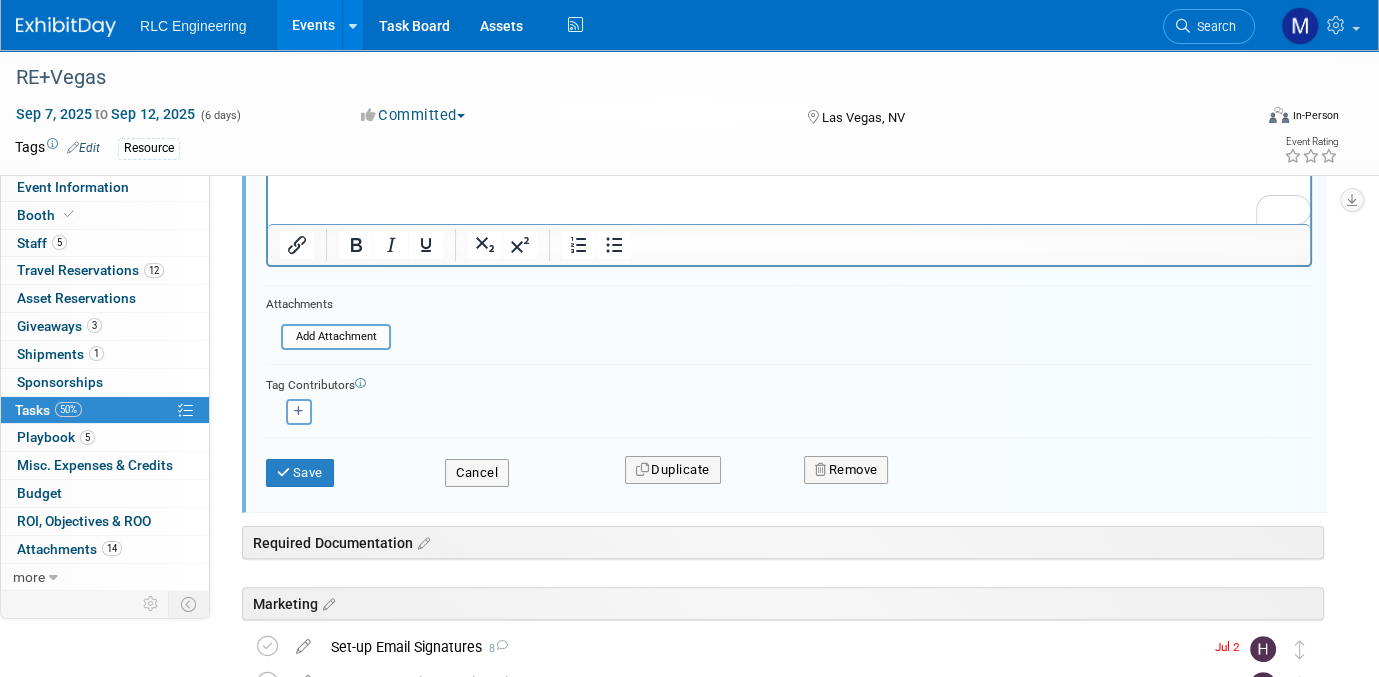 scroll, scrollTop: 481, scrollLeft: 0, axis: vertical 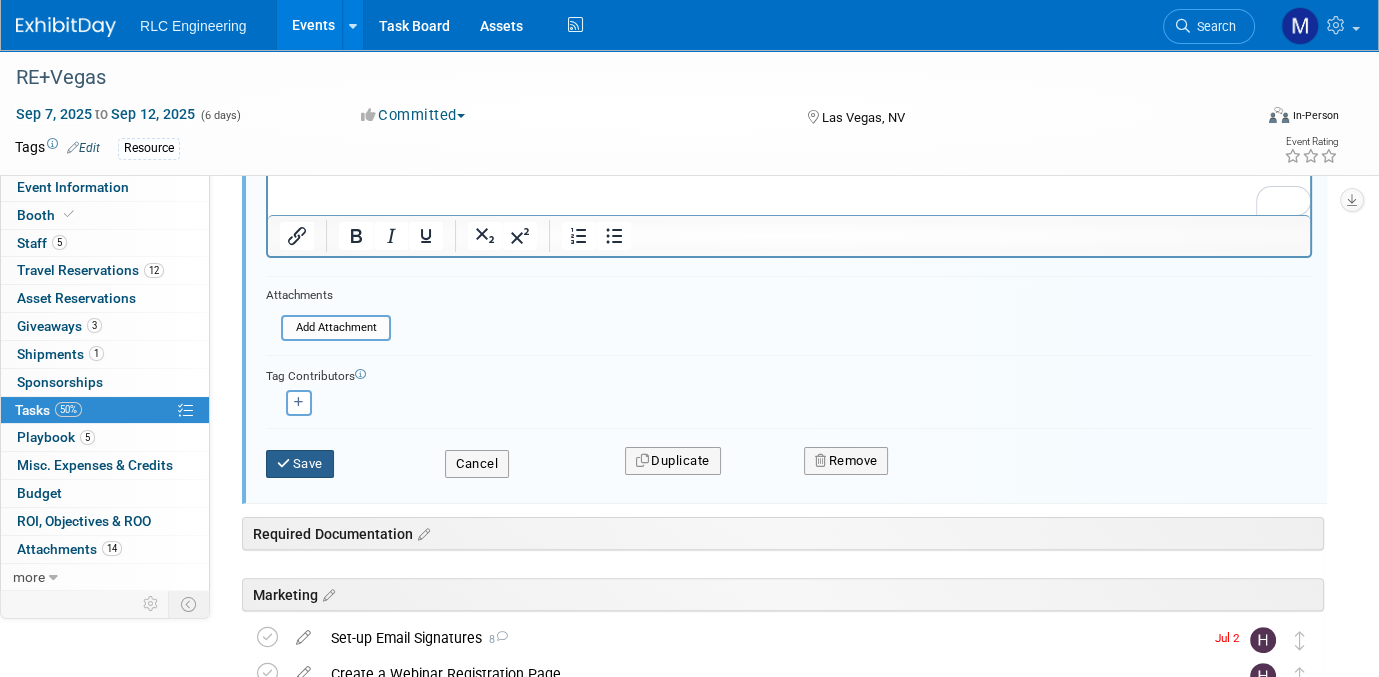 click on "Save" at bounding box center [300, 464] 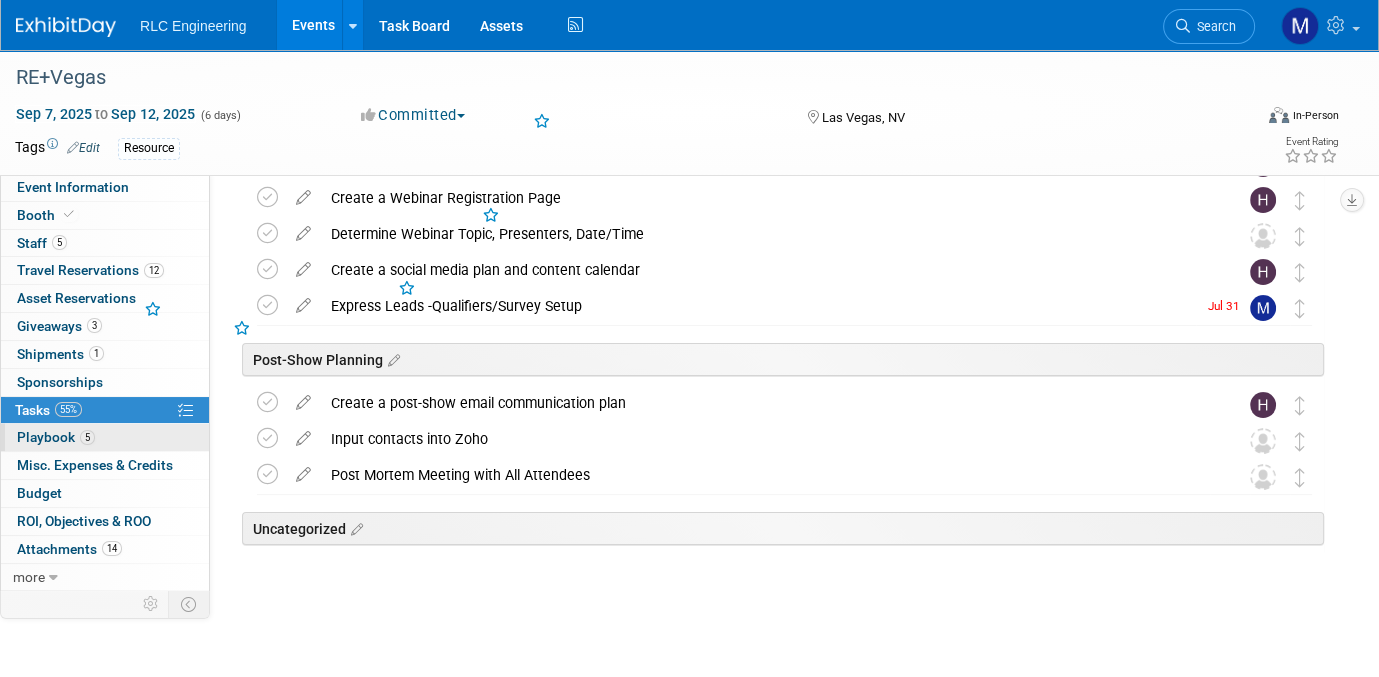 click on "[NUMBER]
Playbook [NUMBER]" at bounding box center (105, 437) 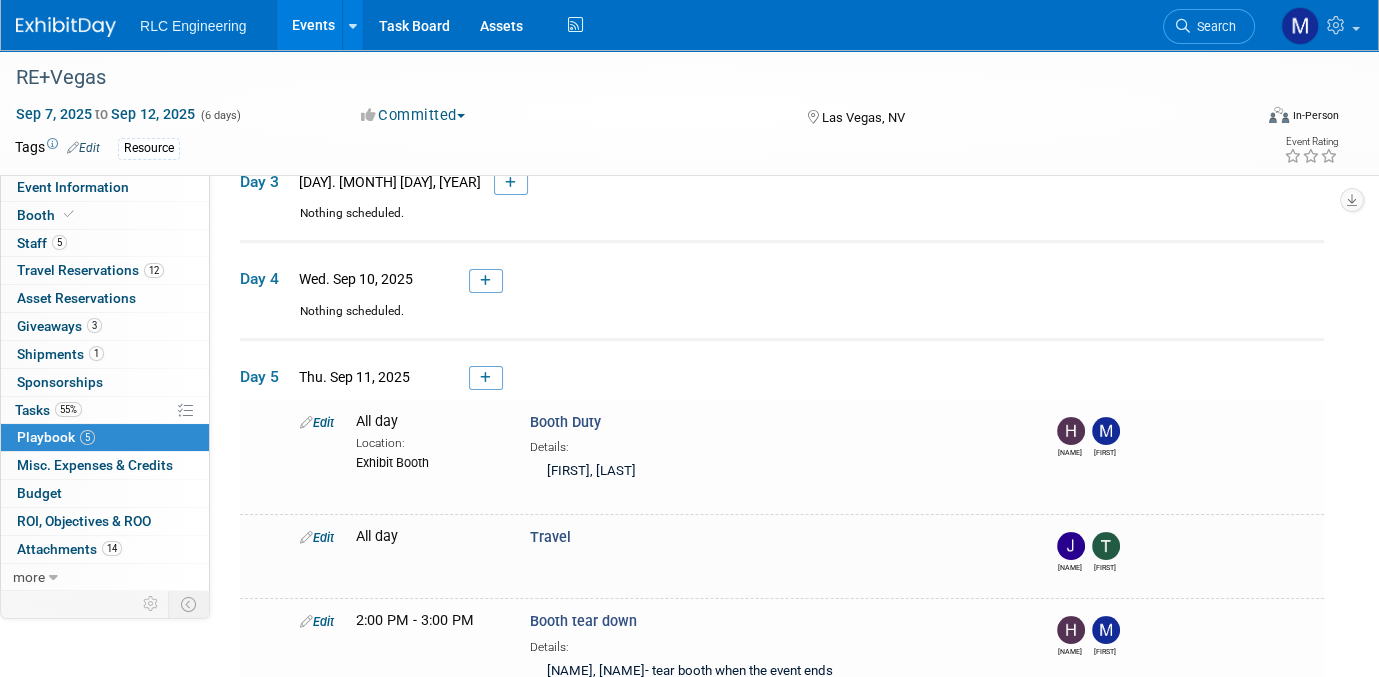 scroll, scrollTop: 400, scrollLeft: 0, axis: vertical 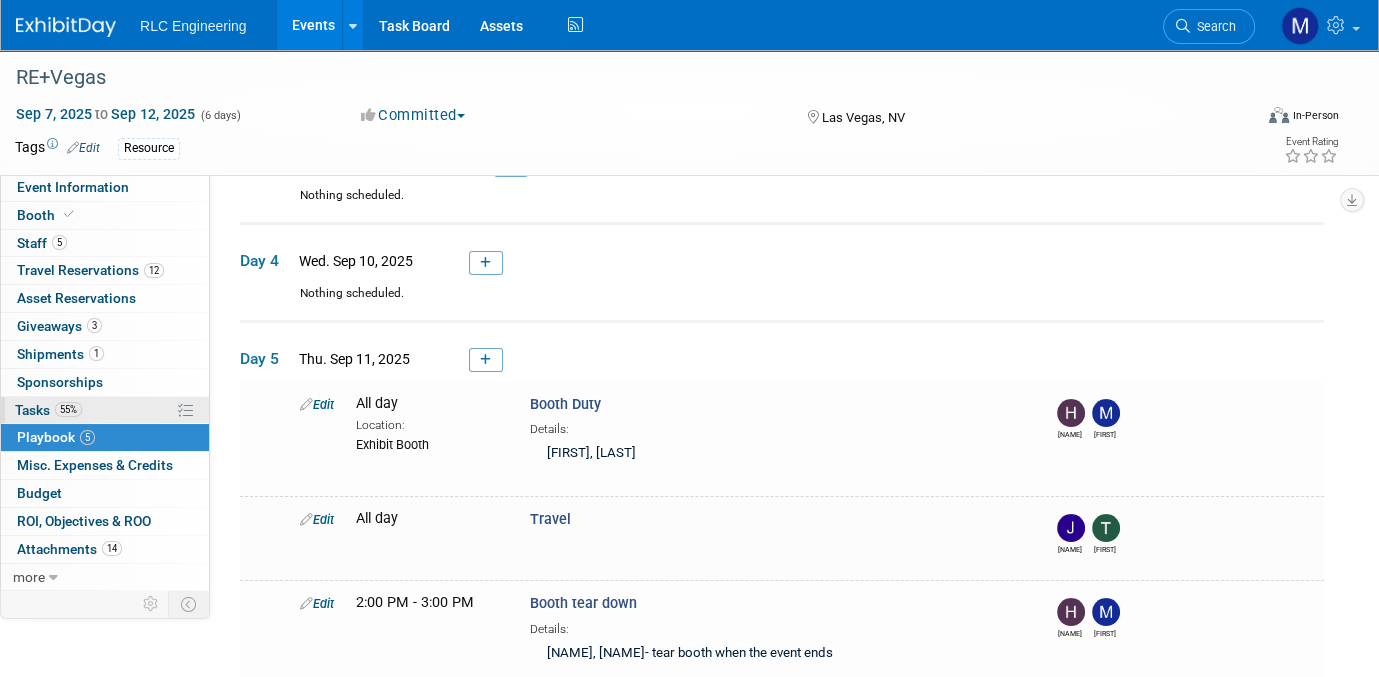 click on "[PERCENT]
Tasks [PERCENT]%" at bounding box center (105, 410) 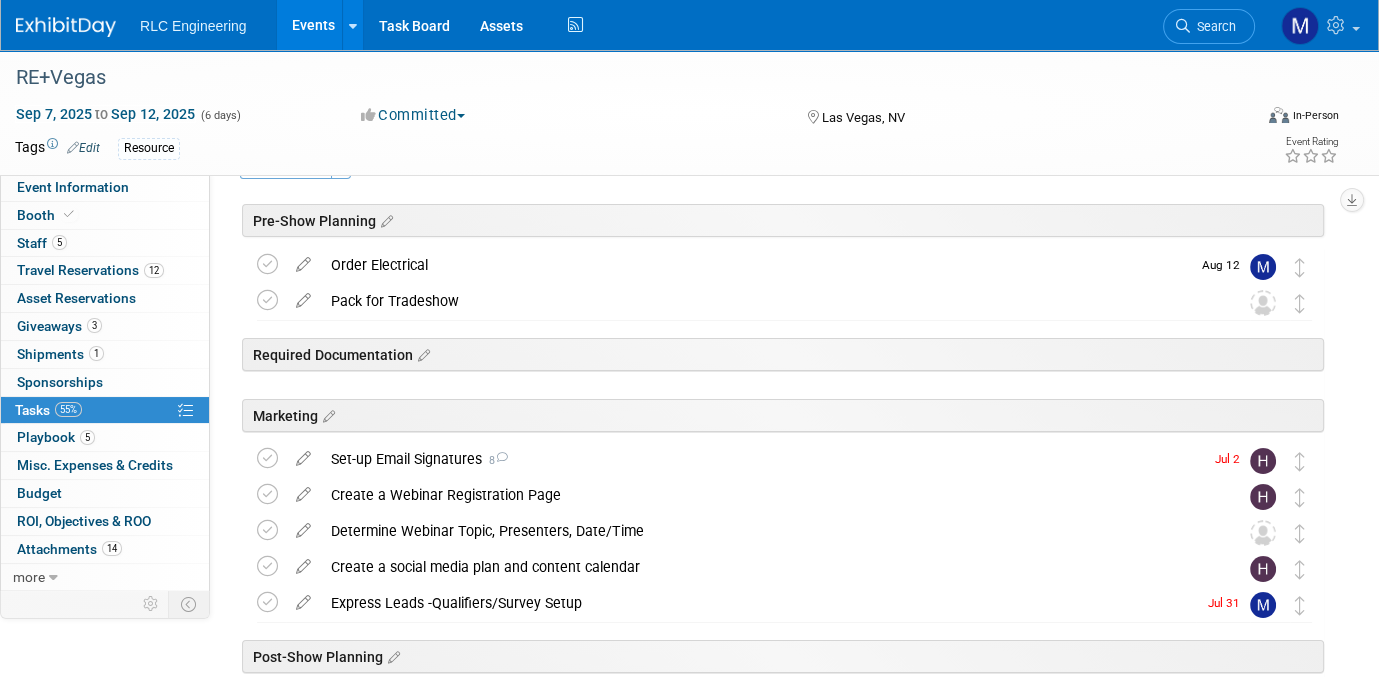 scroll, scrollTop: 100, scrollLeft: 0, axis: vertical 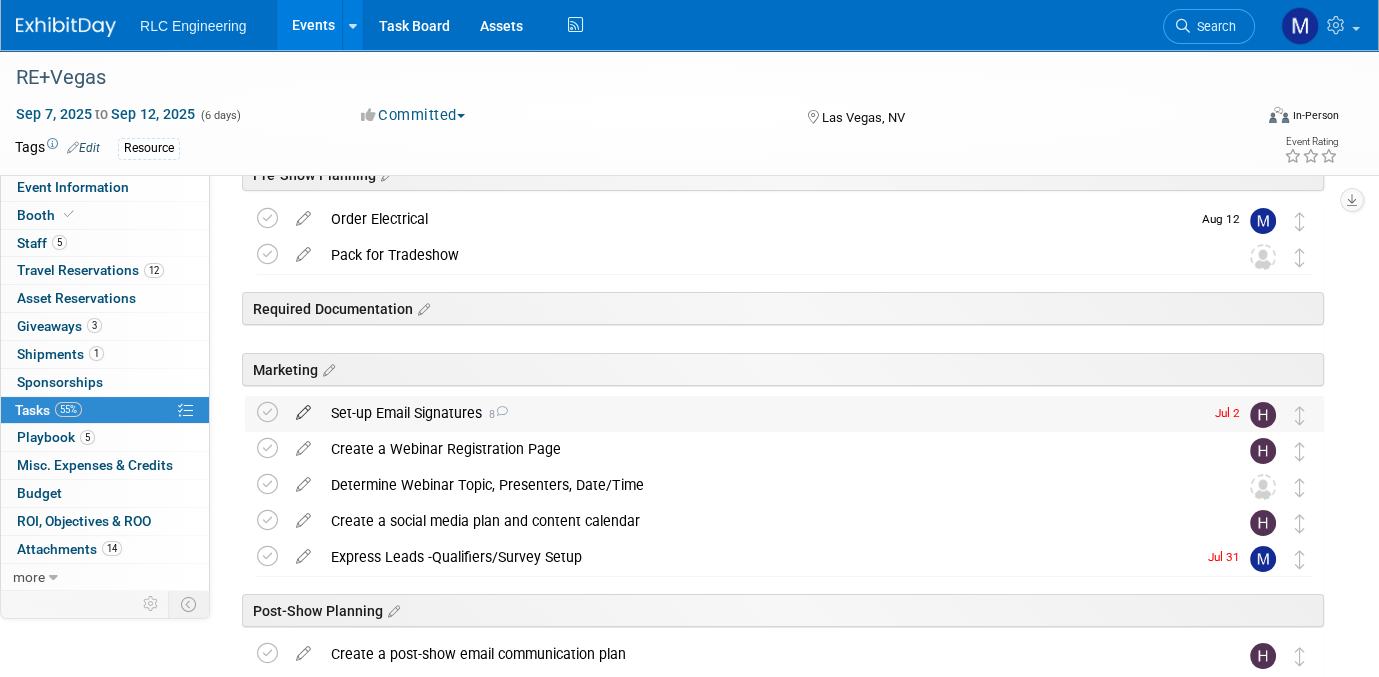 click at bounding box center (303, 408) 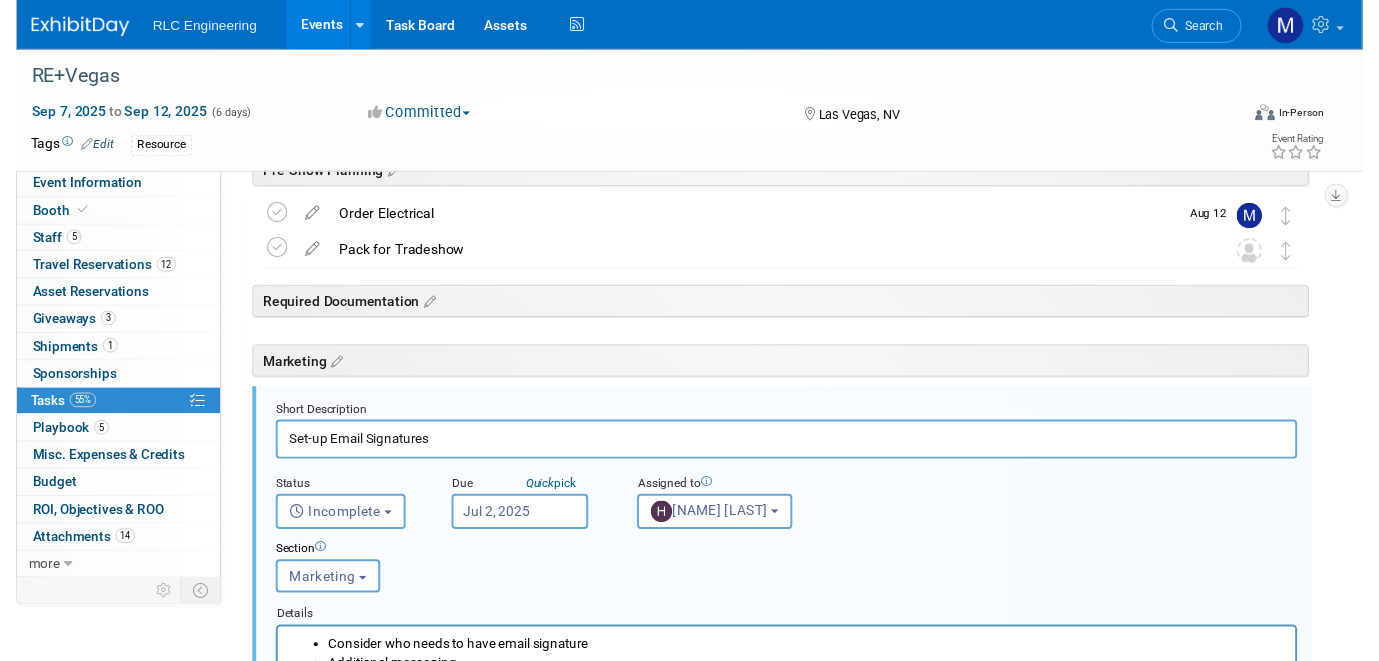 scroll, scrollTop: 202, scrollLeft: 0, axis: vertical 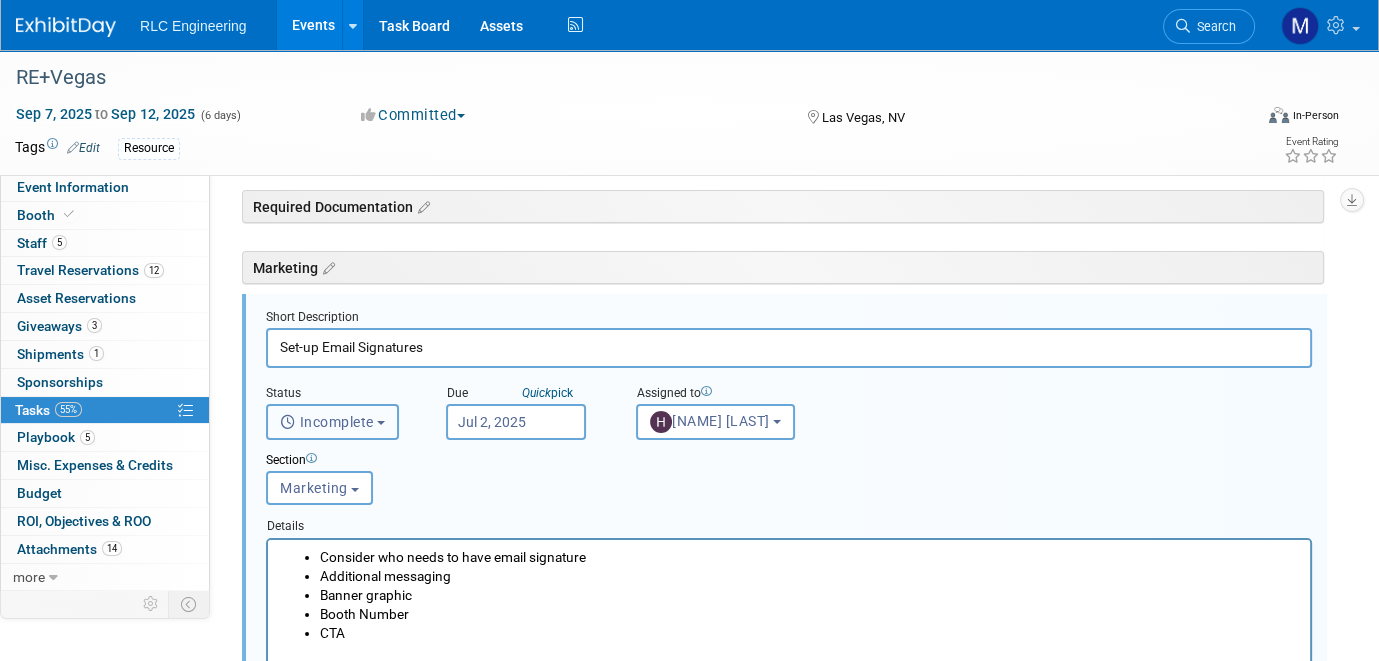 click on "Incomplete" at bounding box center (332, 422) 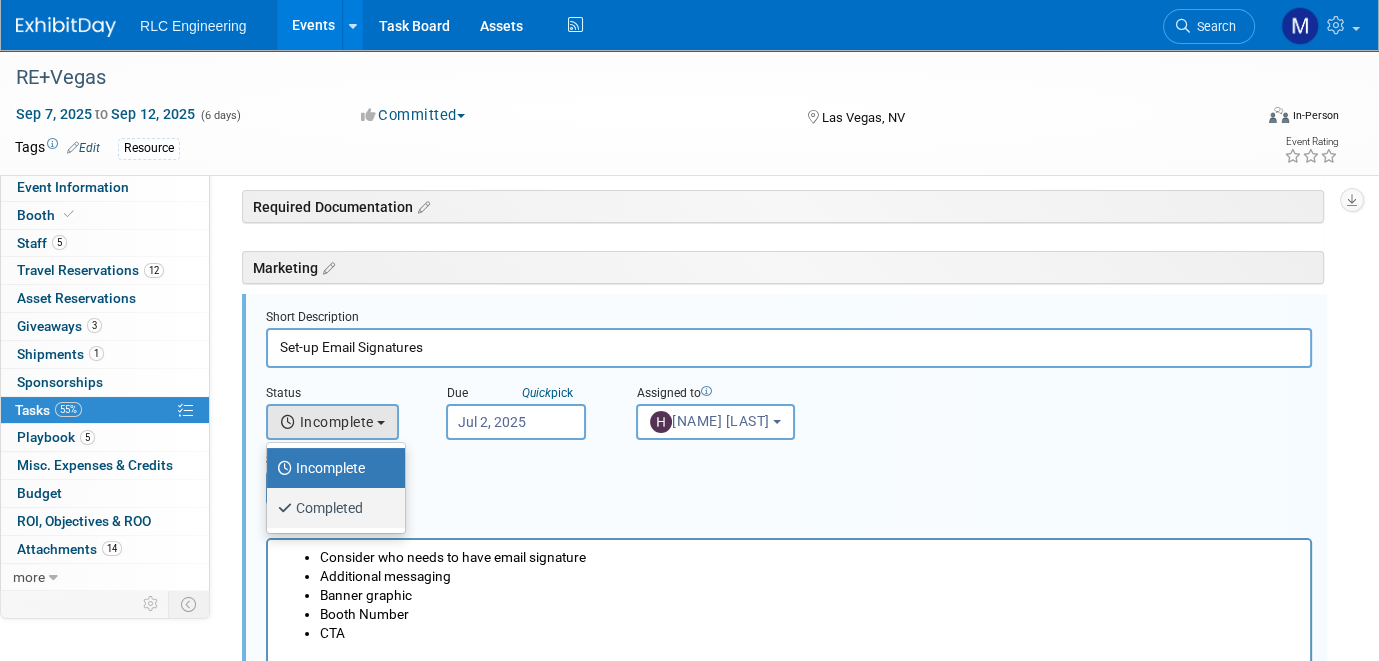 click on "Completed" at bounding box center [331, 508] 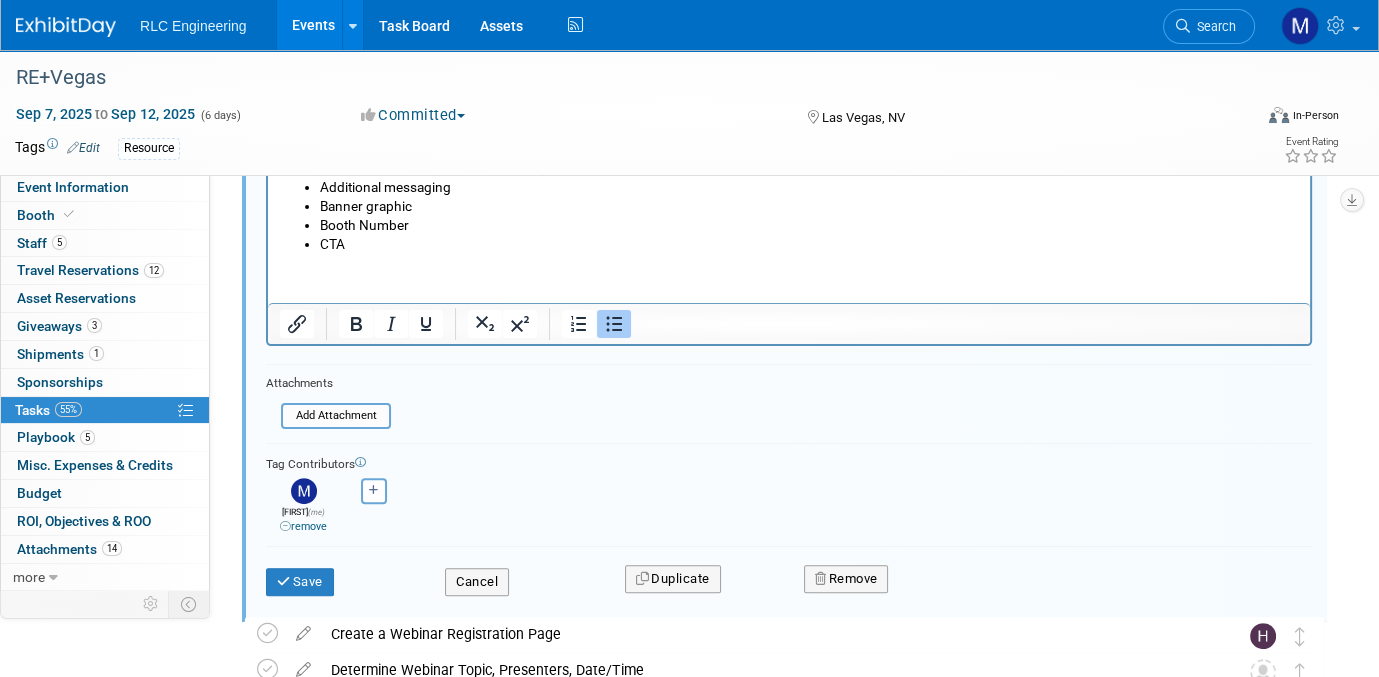 scroll, scrollTop: 602, scrollLeft: 0, axis: vertical 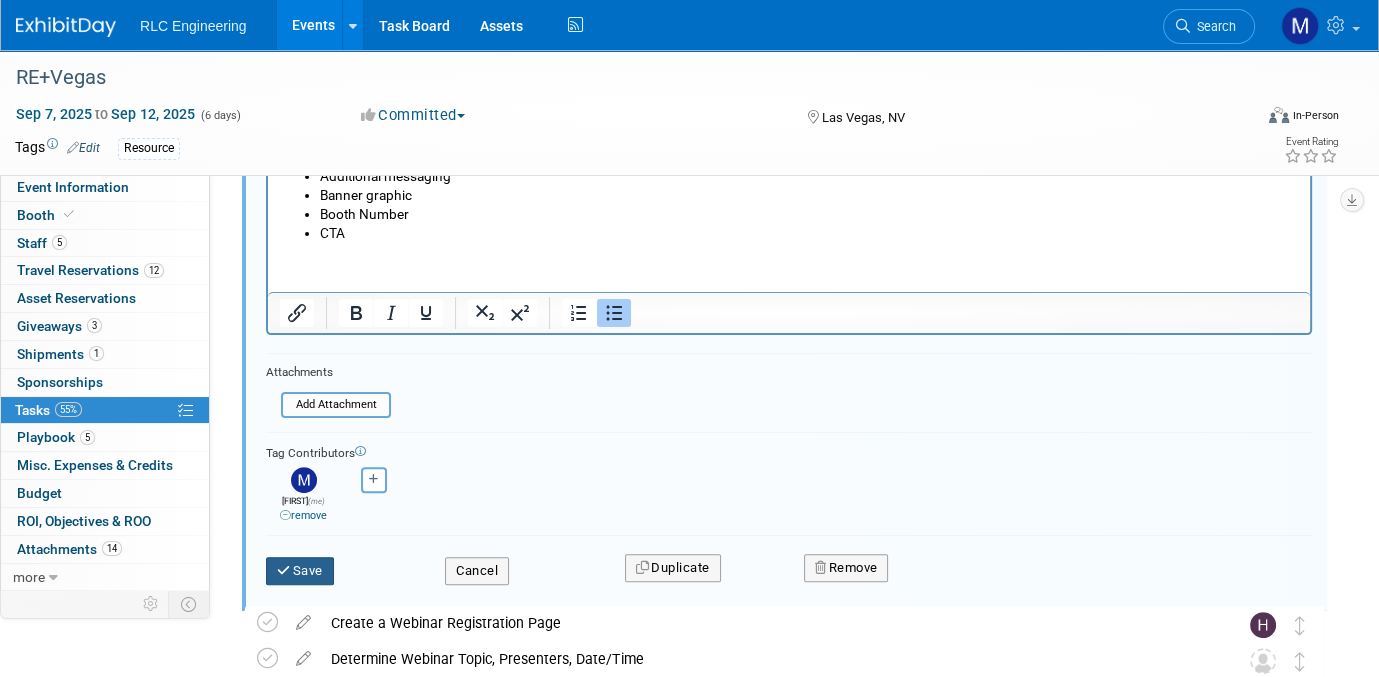 click on "Save" at bounding box center (300, 571) 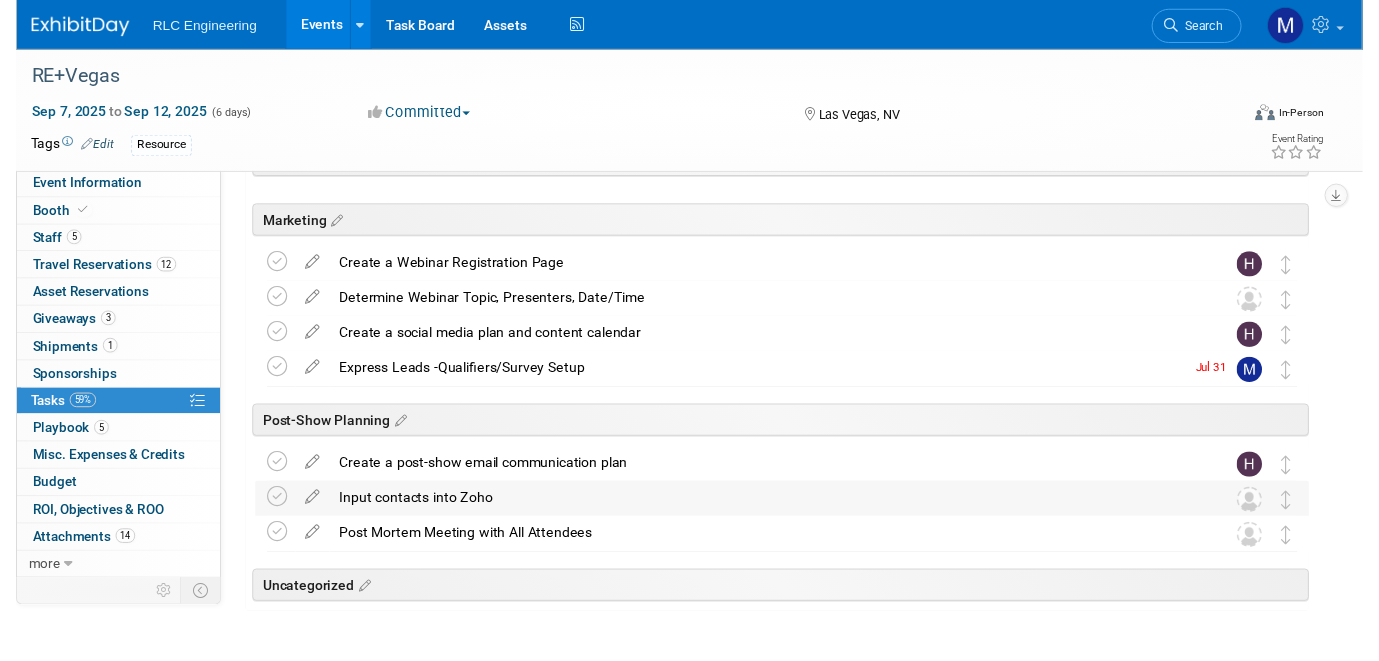 scroll, scrollTop: 214, scrollLeft: 0, axis: vertical 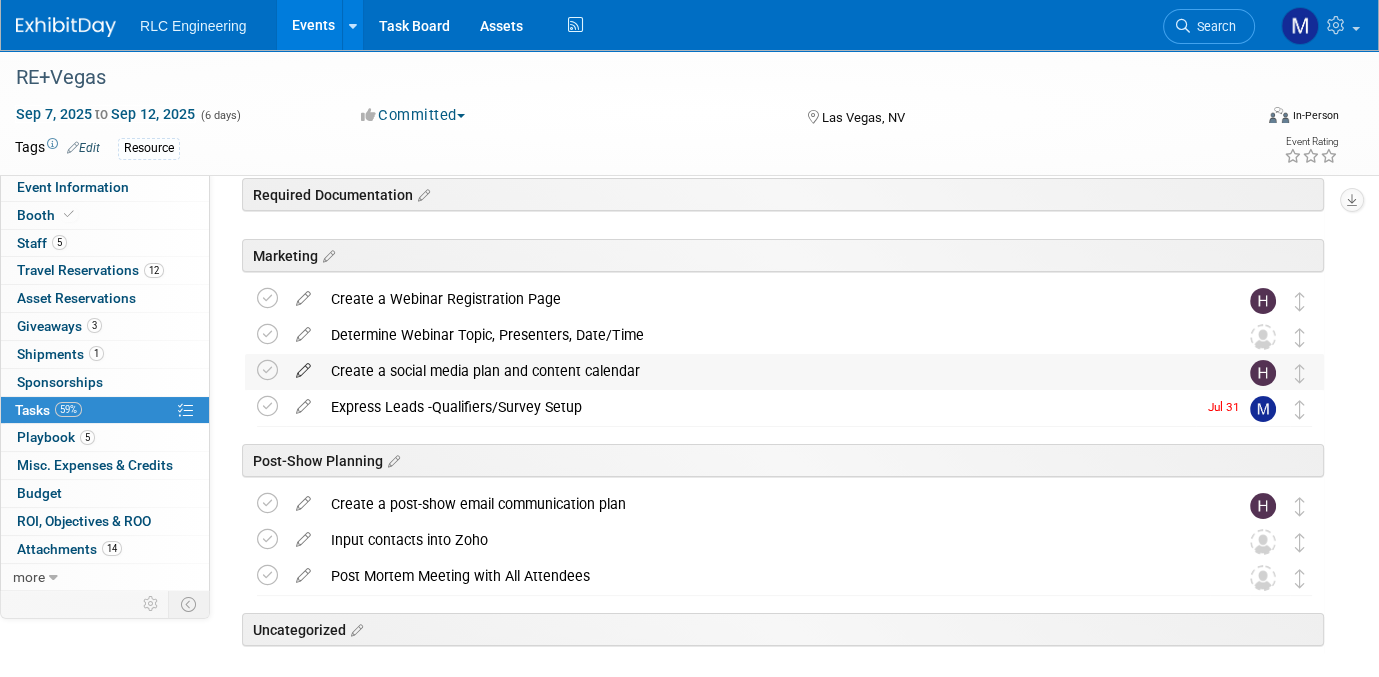 click at bounding box center [303, 366] 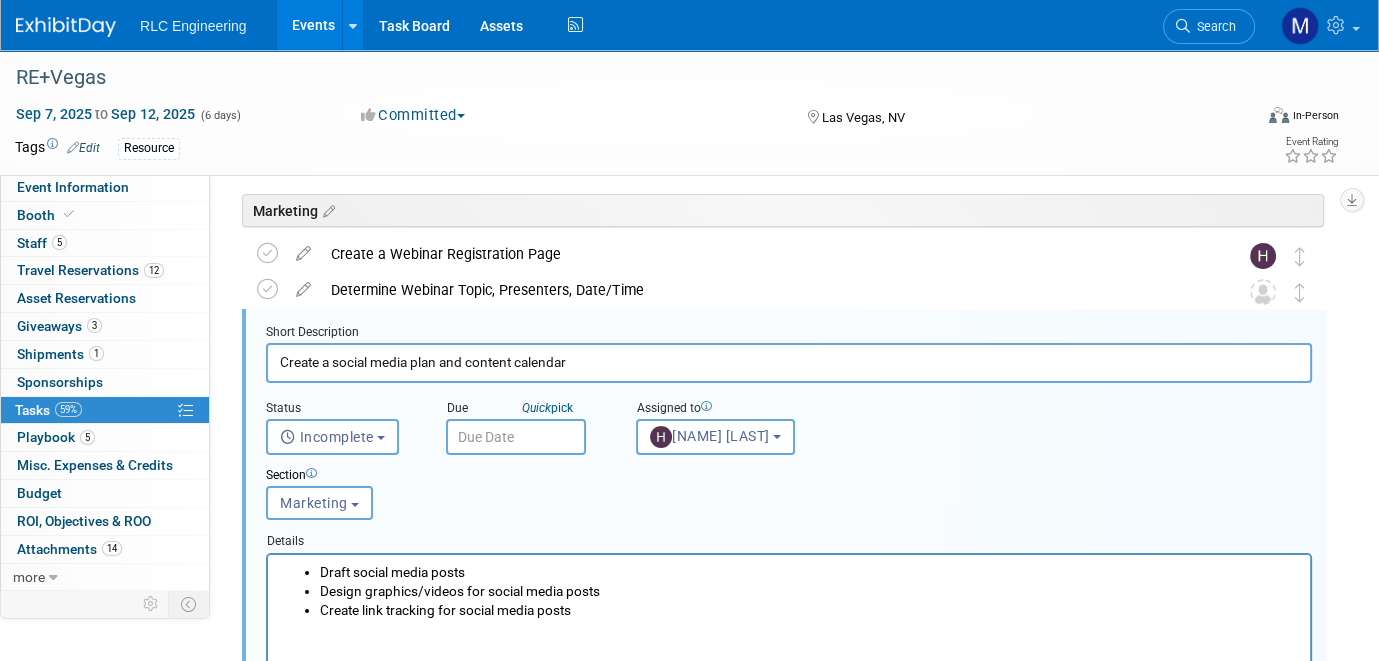 scroll, scrollTop: 275, scrollLeft: 0, axis: vertical 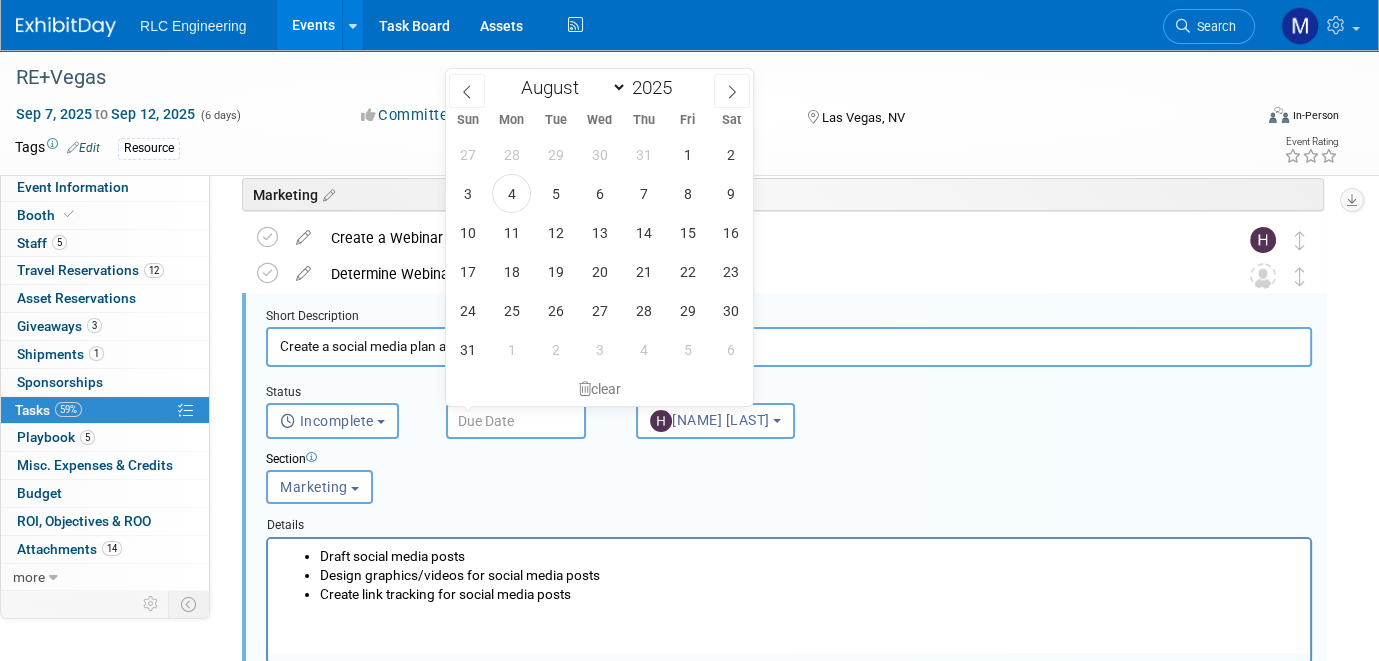 click at bounding box center [516, 421] 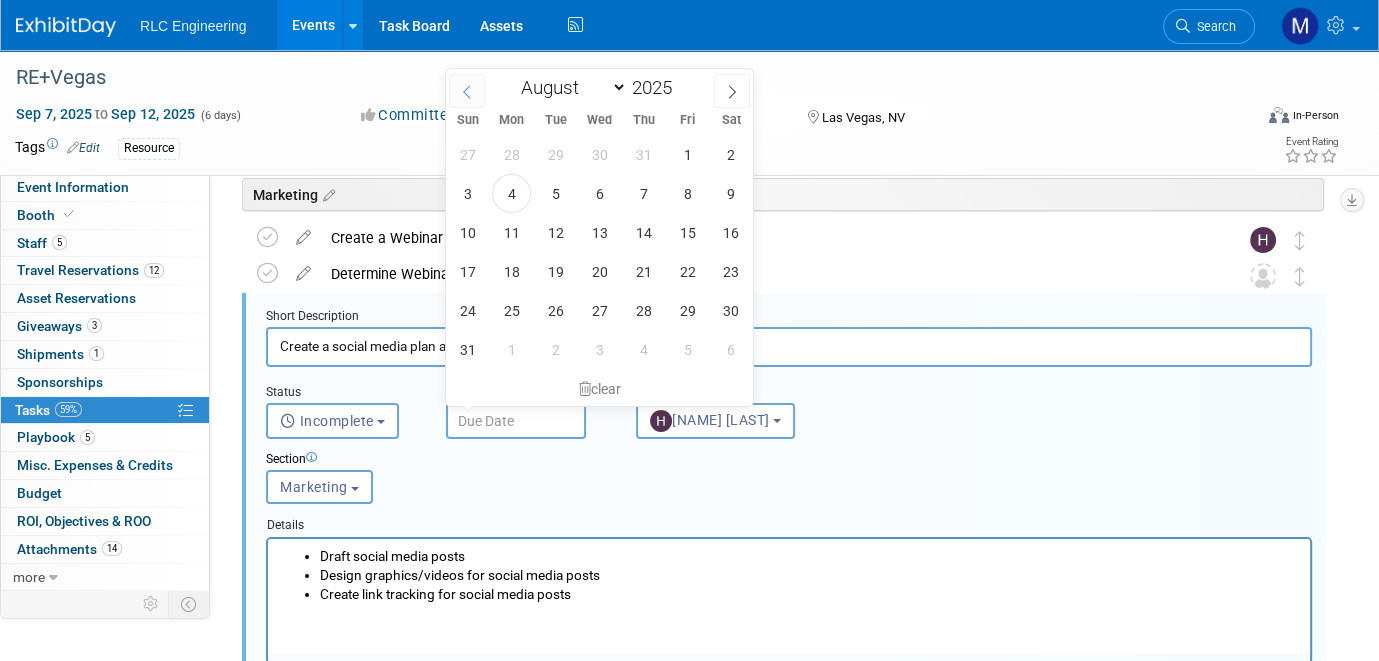 click 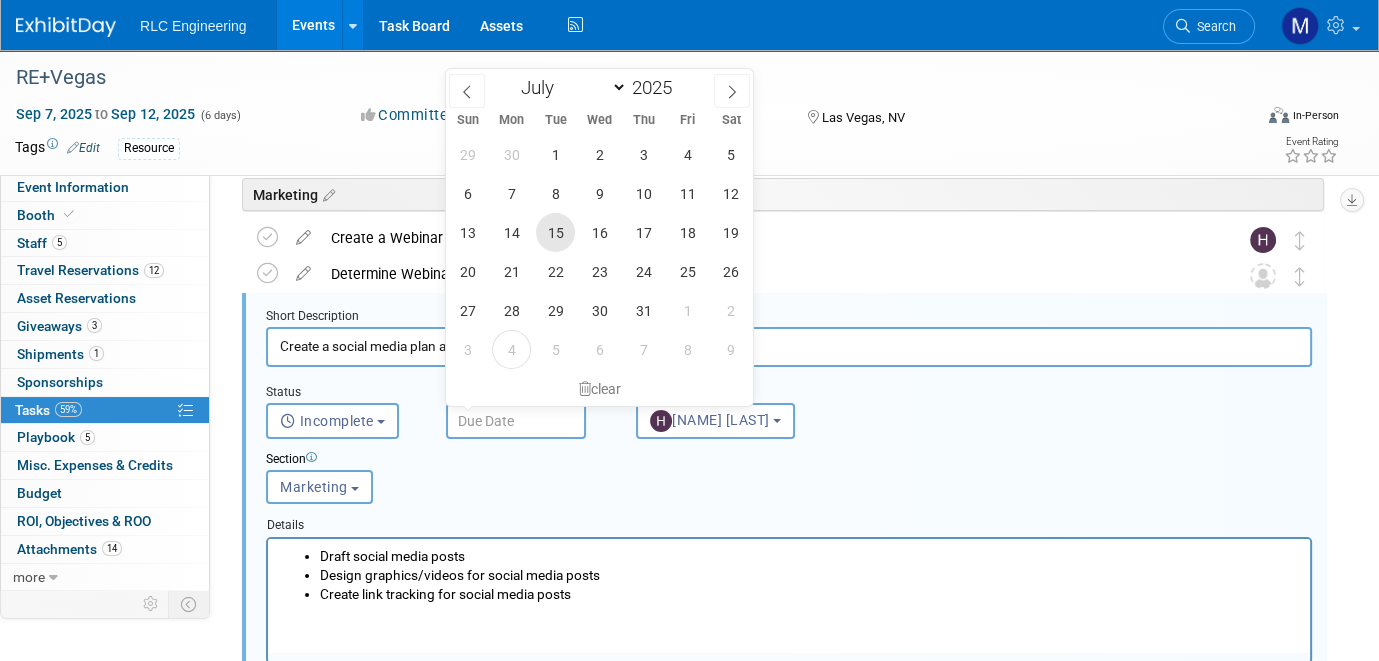 click on "15" at bounding box center (555, 232) 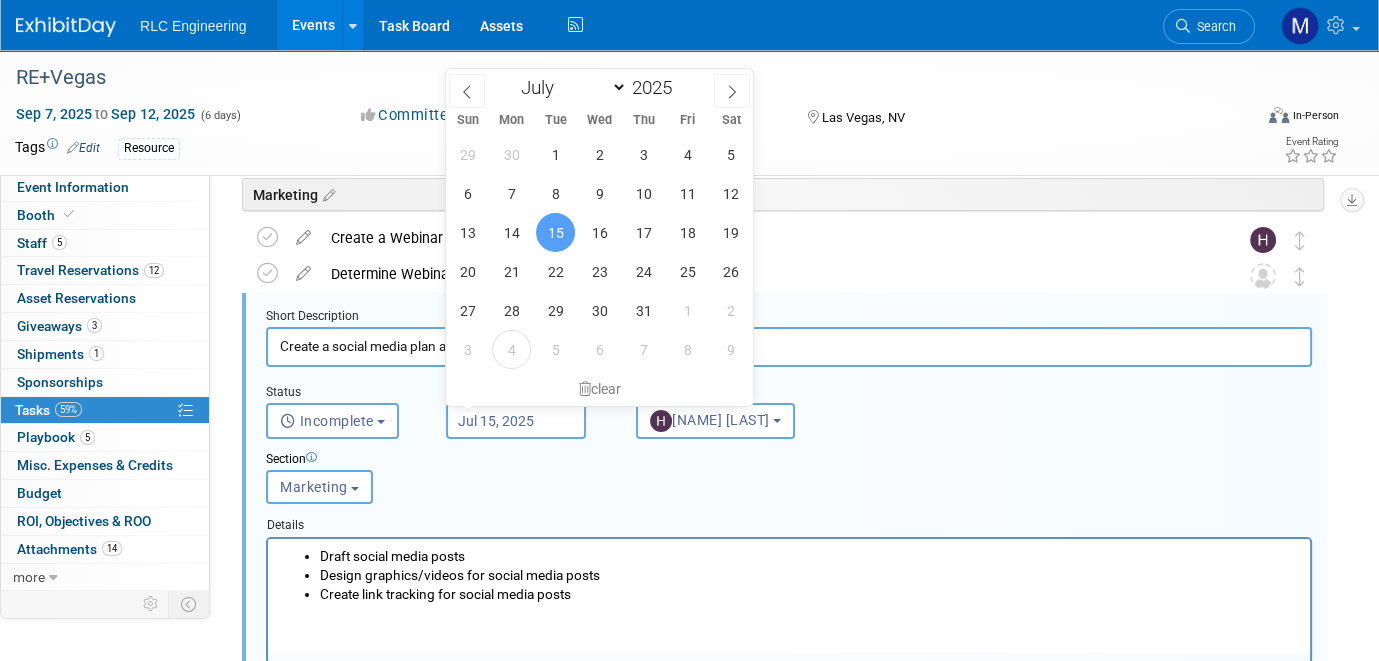 click on "Status
<i class="far fa-clock" style="padding: 6px 4px 6px 1px;"></i> Incomplete
<i class="fas fa-check" style="padding: 6px 4px 6px 1px;"></i> Completed
Incomplete      Incomplete    Completed
Due  Quick  pick
[MONTH] [DAY], [YEAR]
Assigned to
(me)" at bounding box center [789, 403] 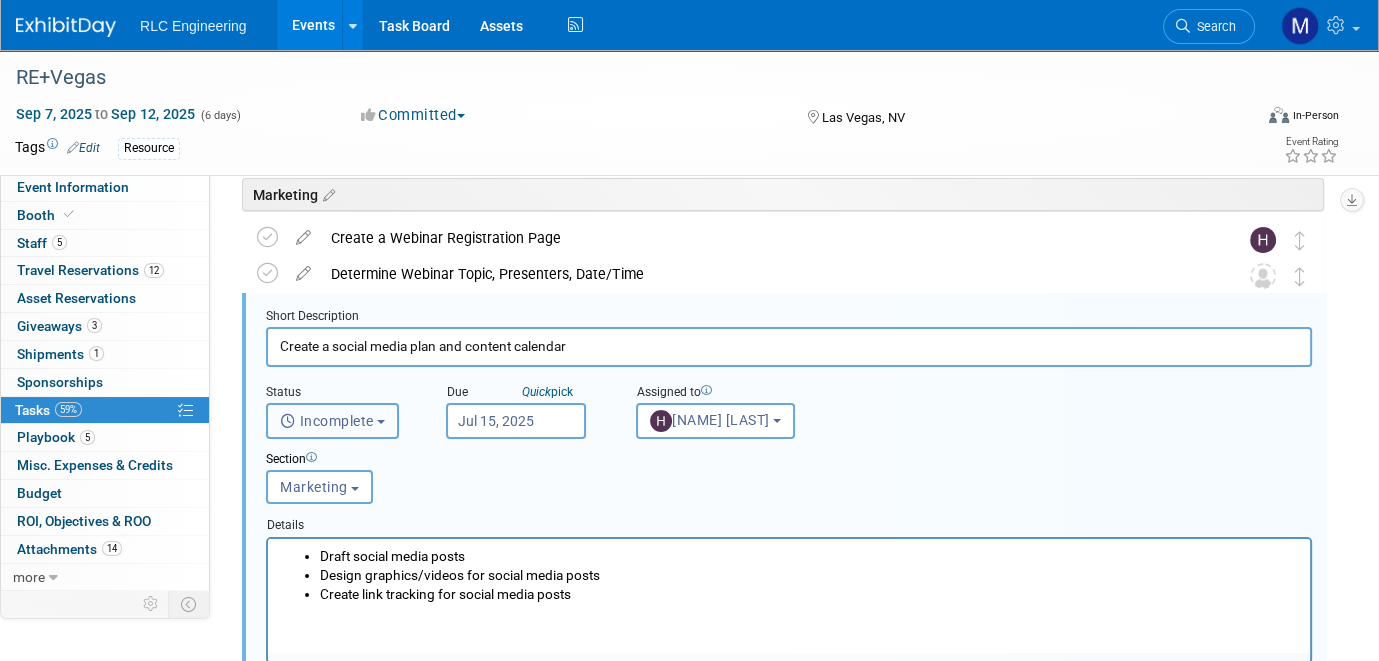 click on "Incomplete" at bounding box center (332, 421) 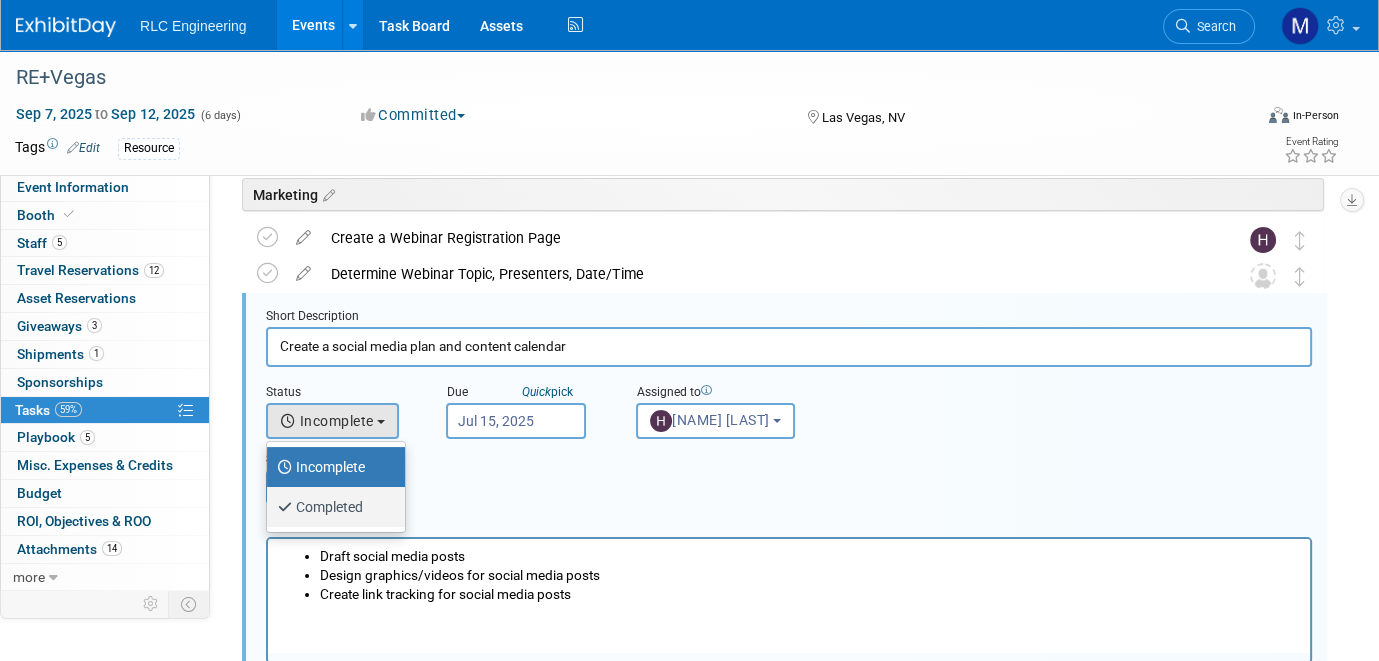 click on "Completed" at bounding box center [331, 507] 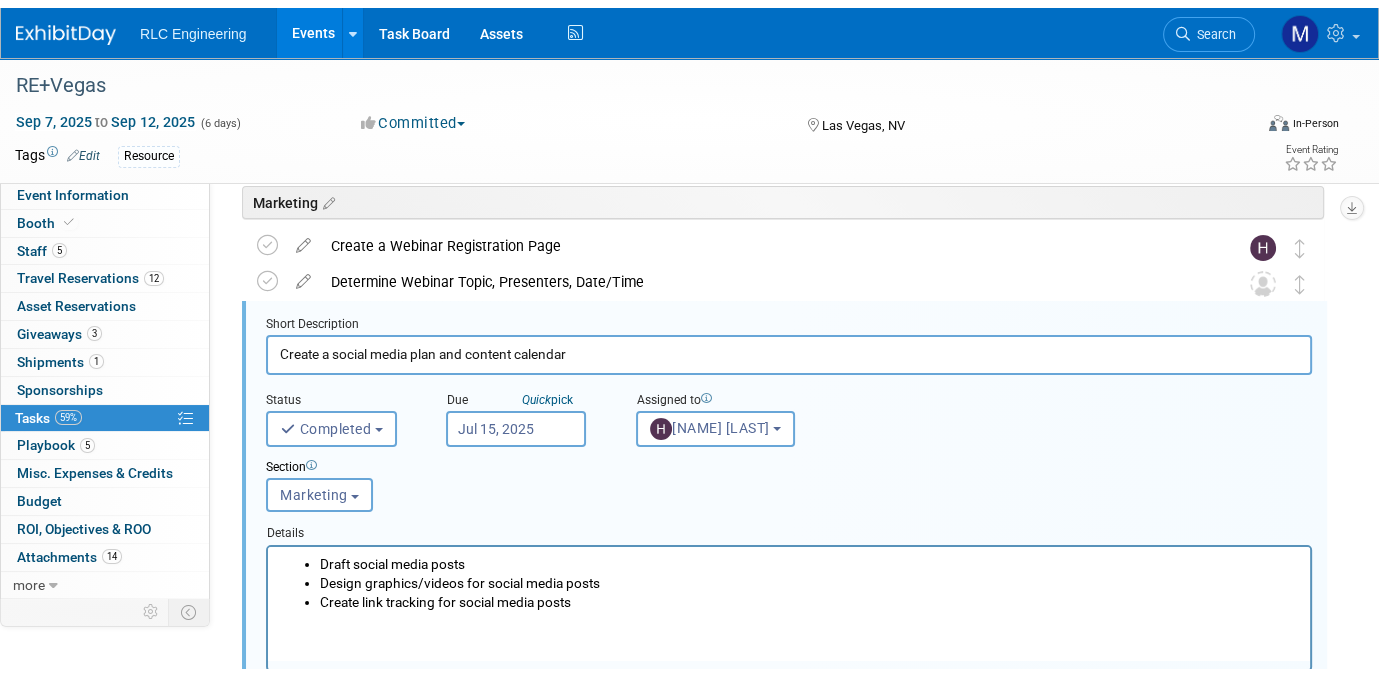 scroll, scrollTop: 575, scrollLeft: 0, axis: vertical 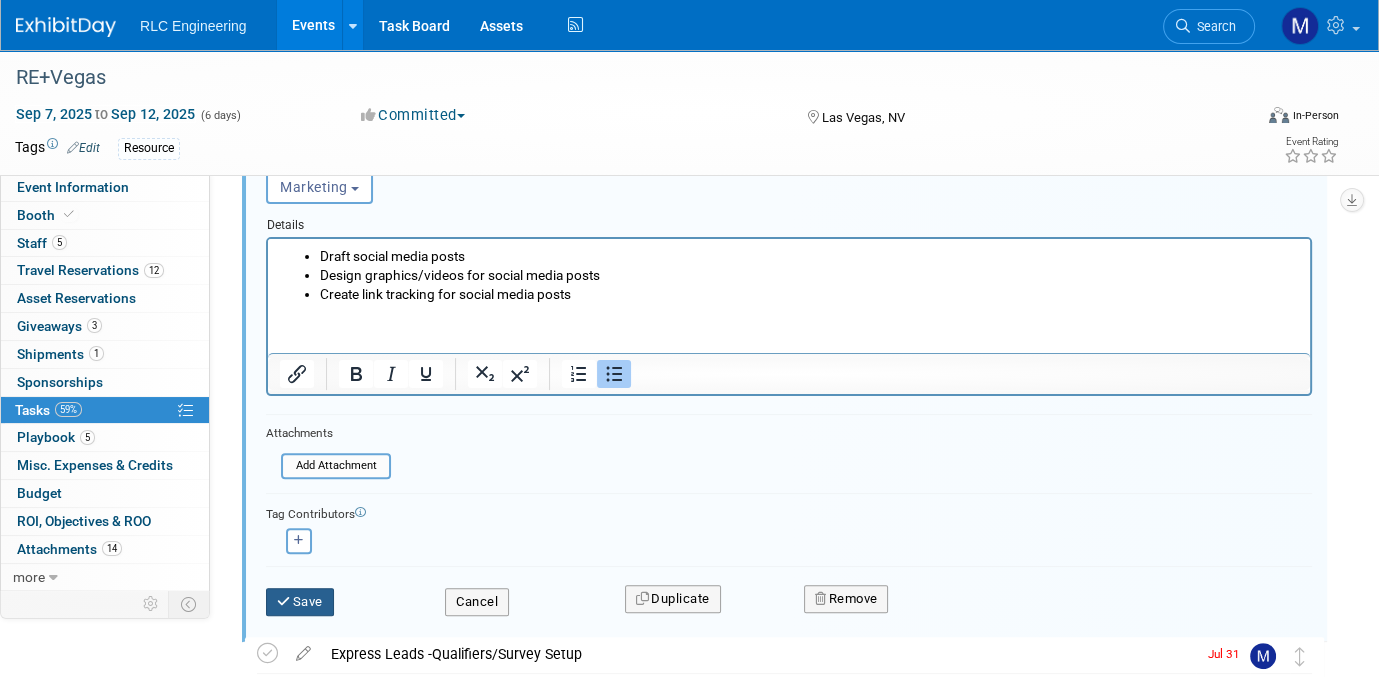 click on "Save" at bounding box center (300, 602) 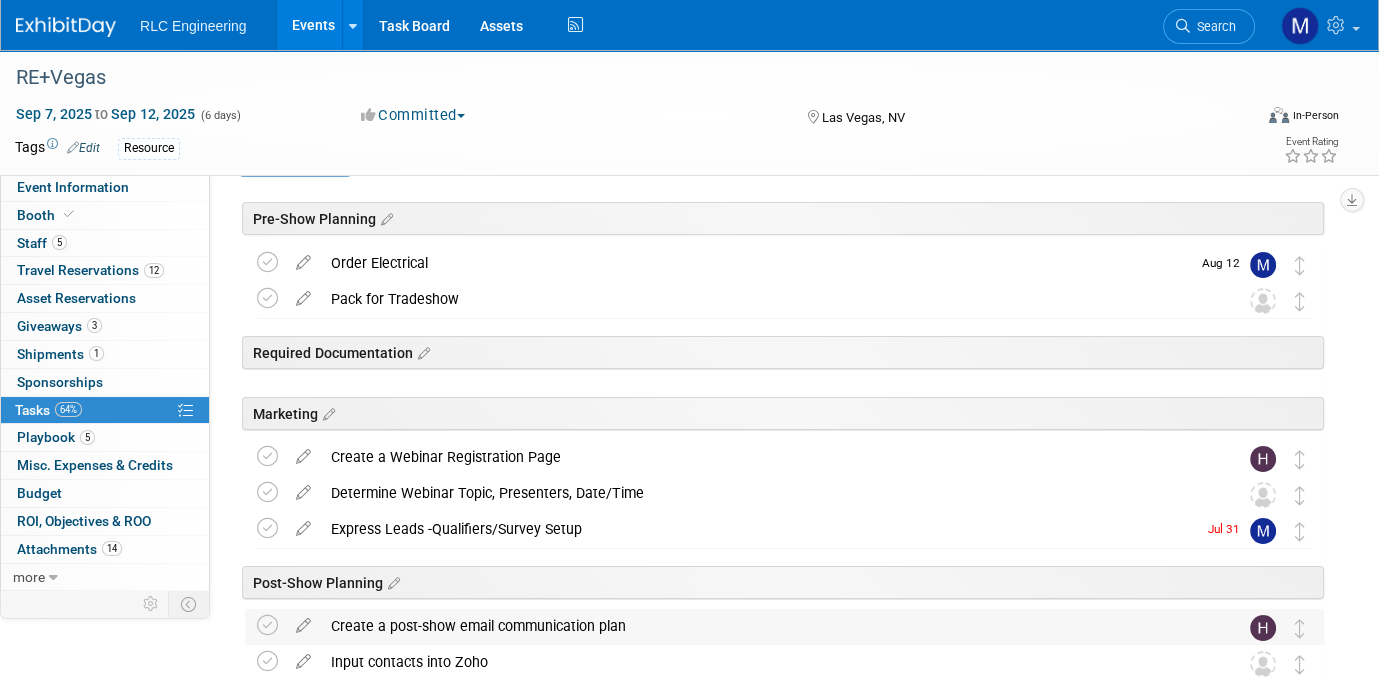 scroll, scrollTop: 0, scrollLeft: 0, axis: both 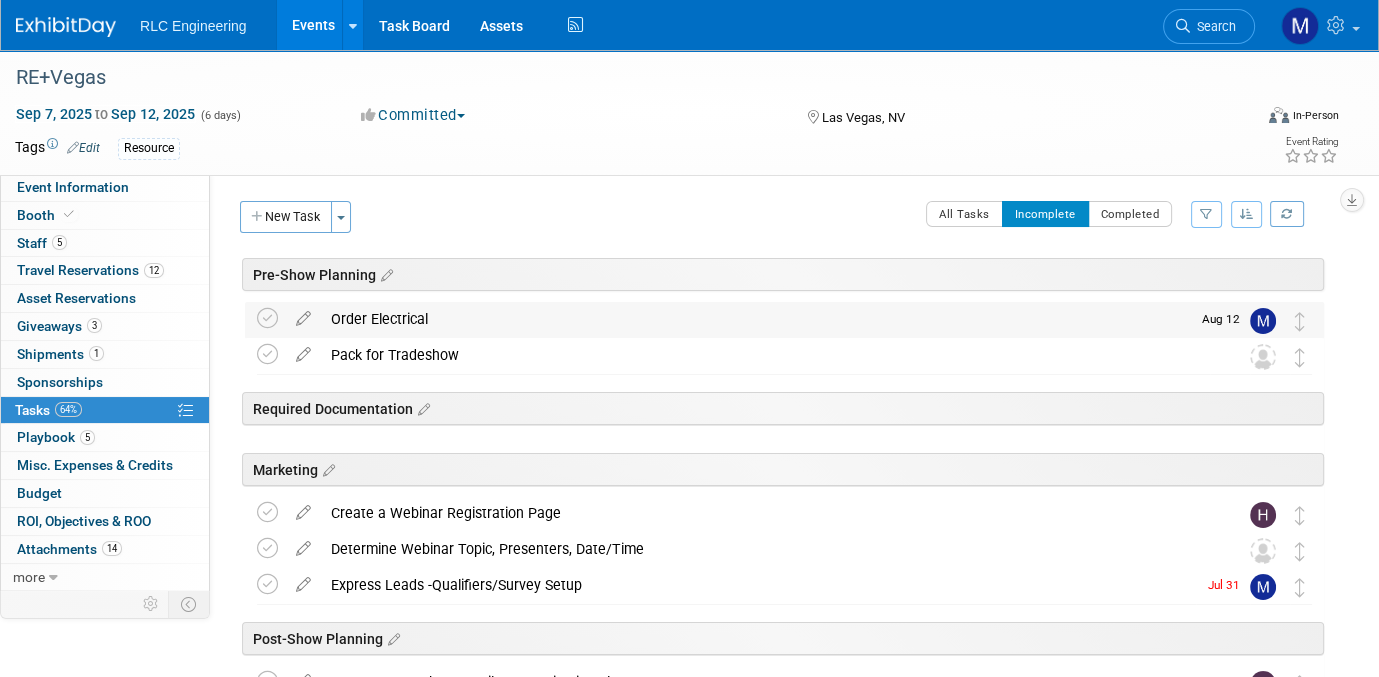 click on "Order Electrical" at bounding box center (755, 319) 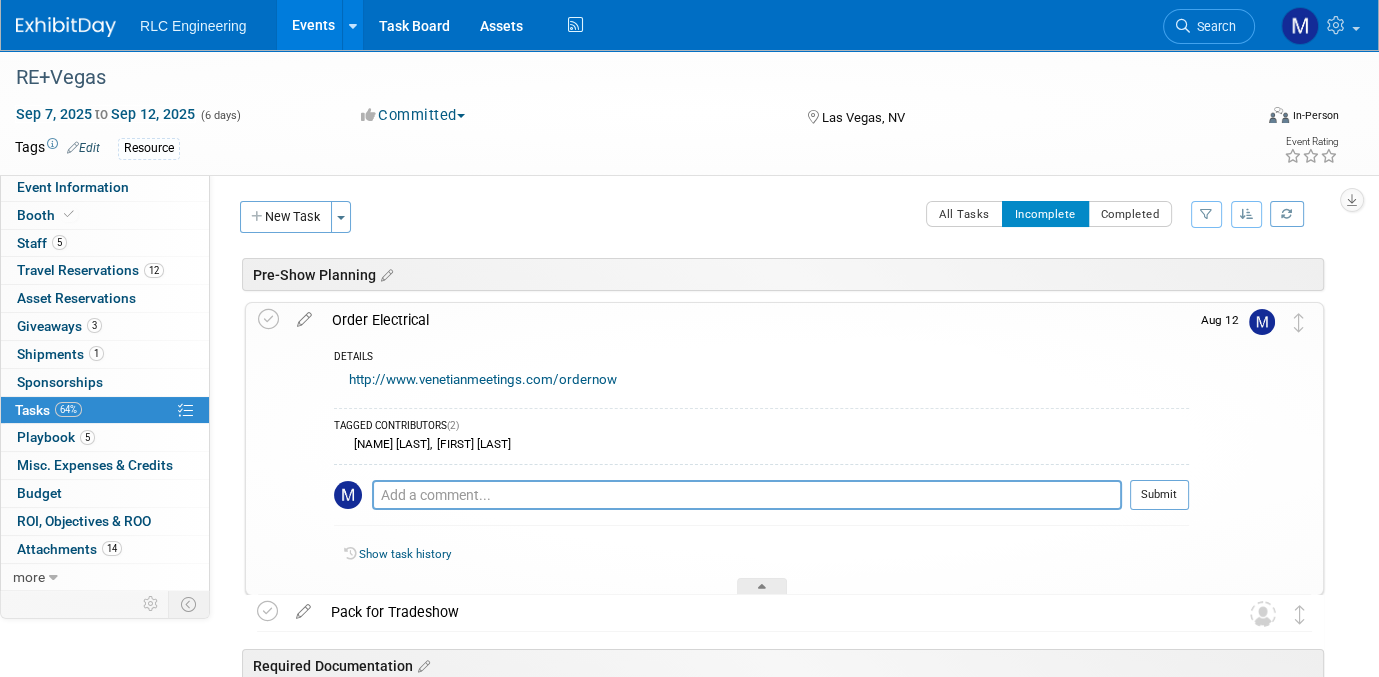 click on "http://www.venetianmeetings.com/ordernow" at bounding box center (483, 379) 